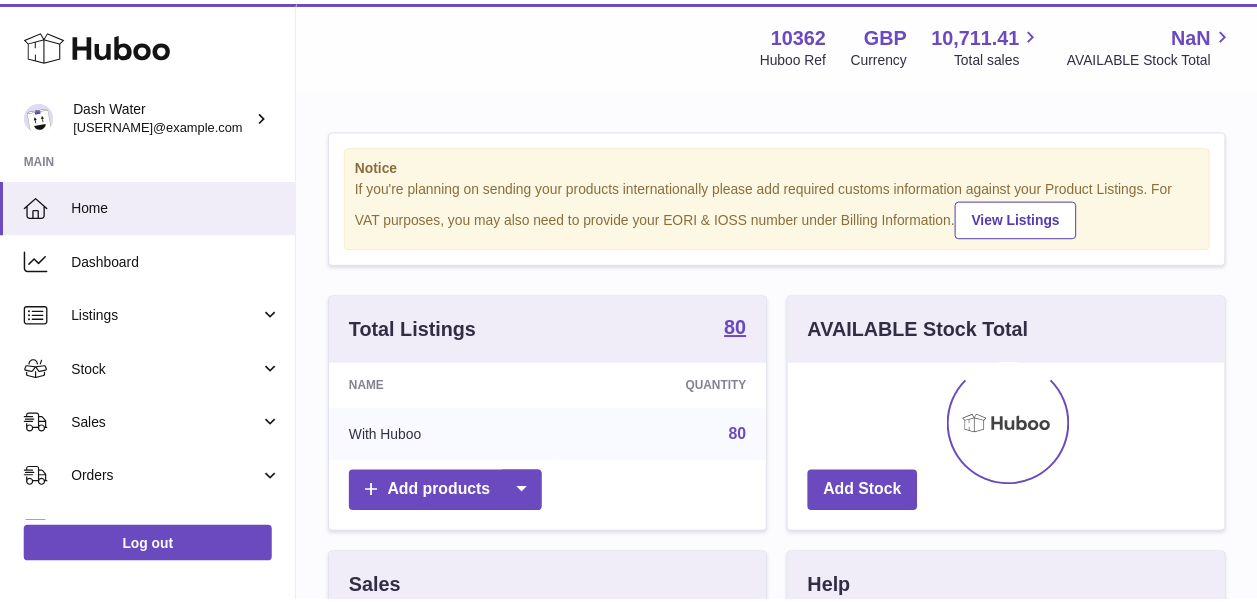 scroll, scrollTop: 0, scrollLeft: 0, axis: both 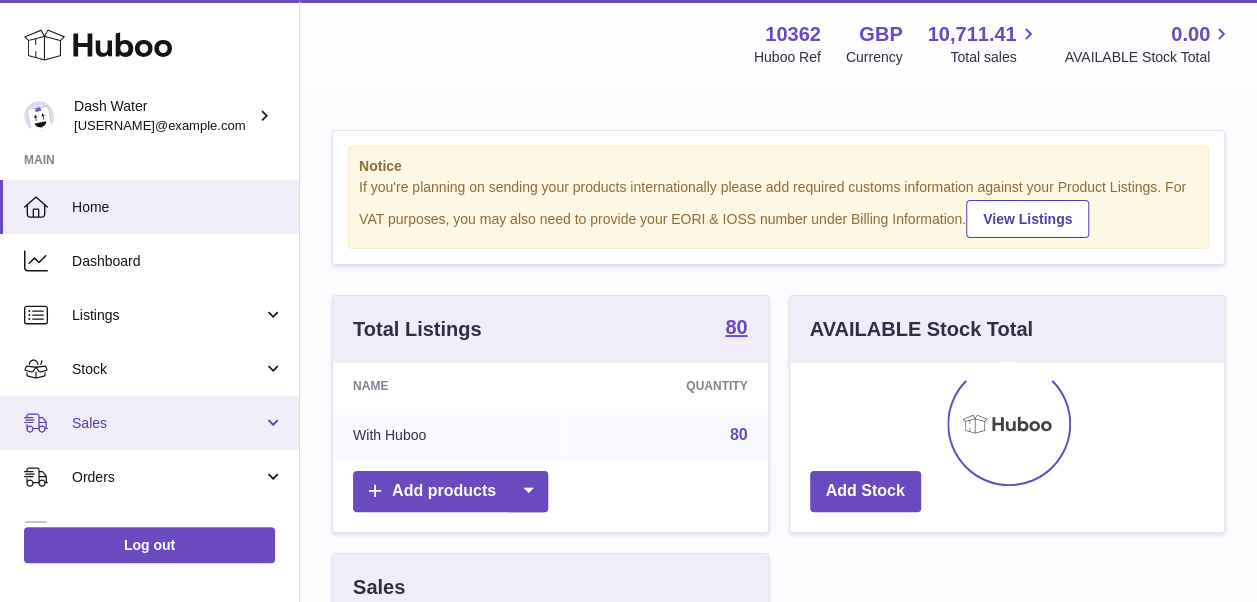 click on "Sales" at bounding box center [149, 423] 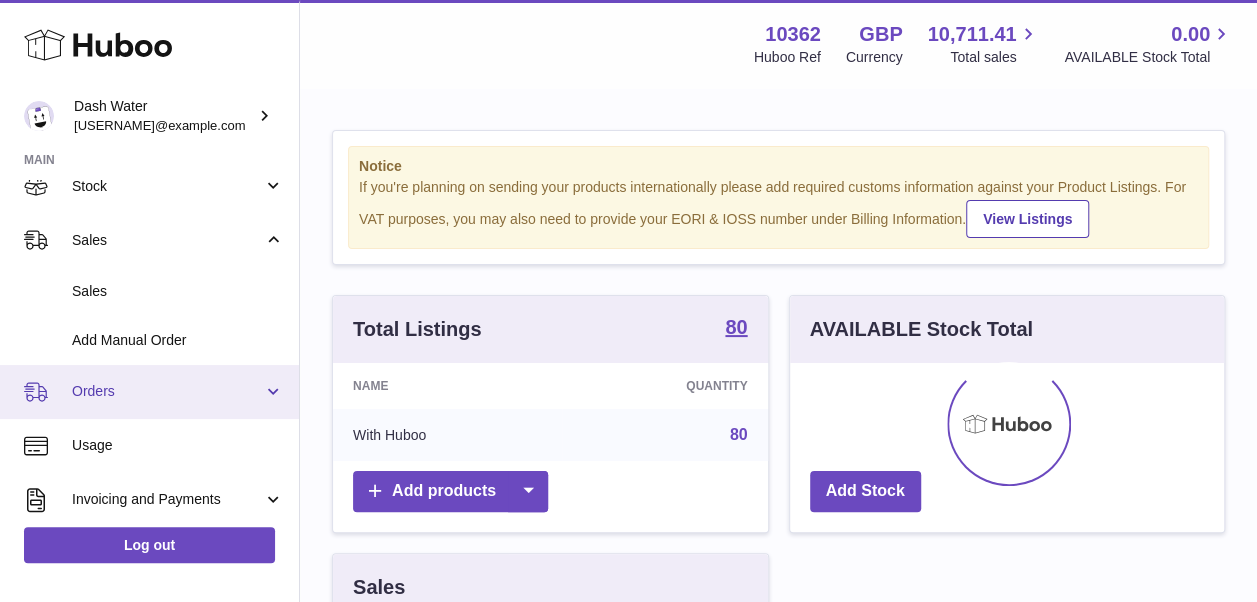 scroll, scrollTop: 200, scrollLeft: 0, axis: vertical 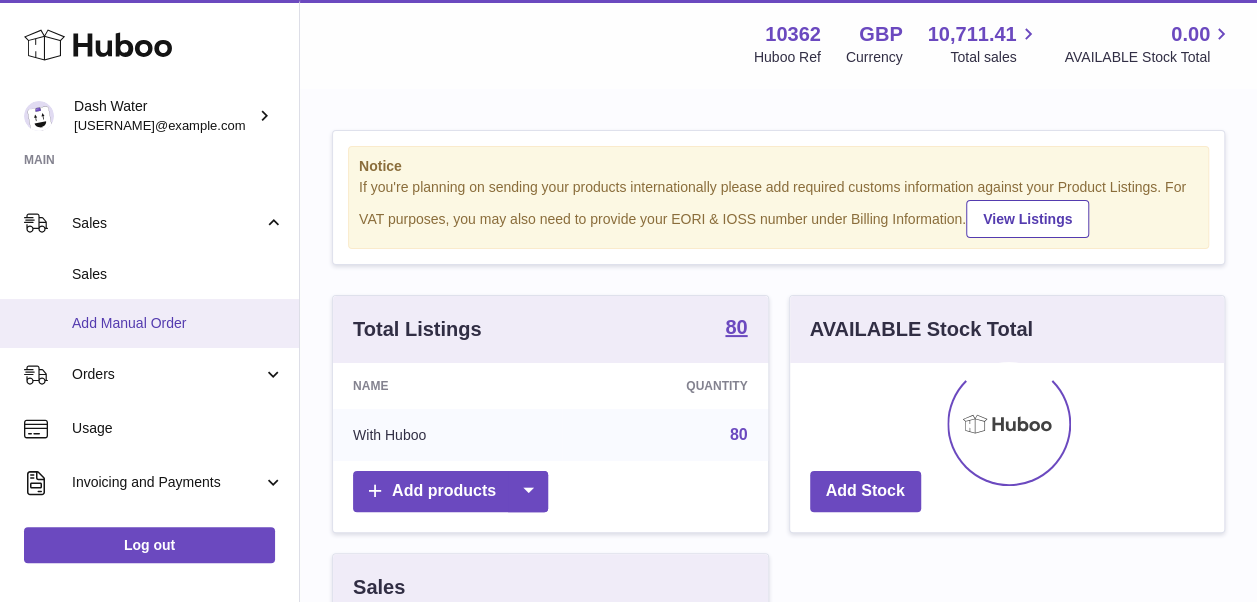 click on "Add Manual Order" at bounding box center [178, 323] 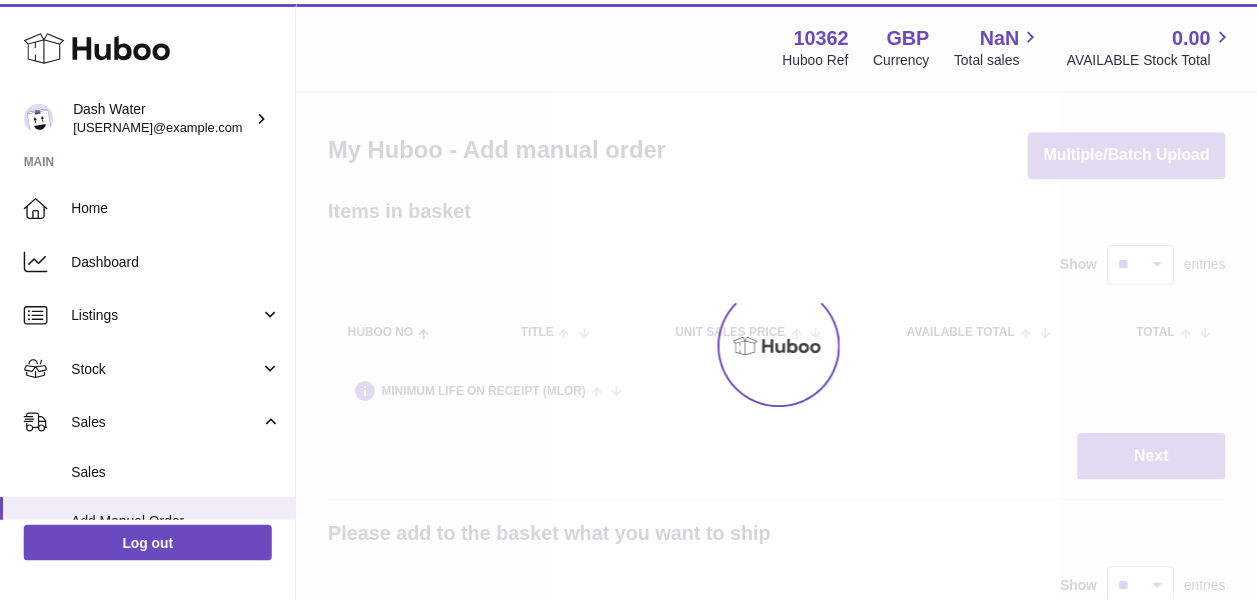 scroll, scrollTop: 0, scrollLeft: 0, axis: both 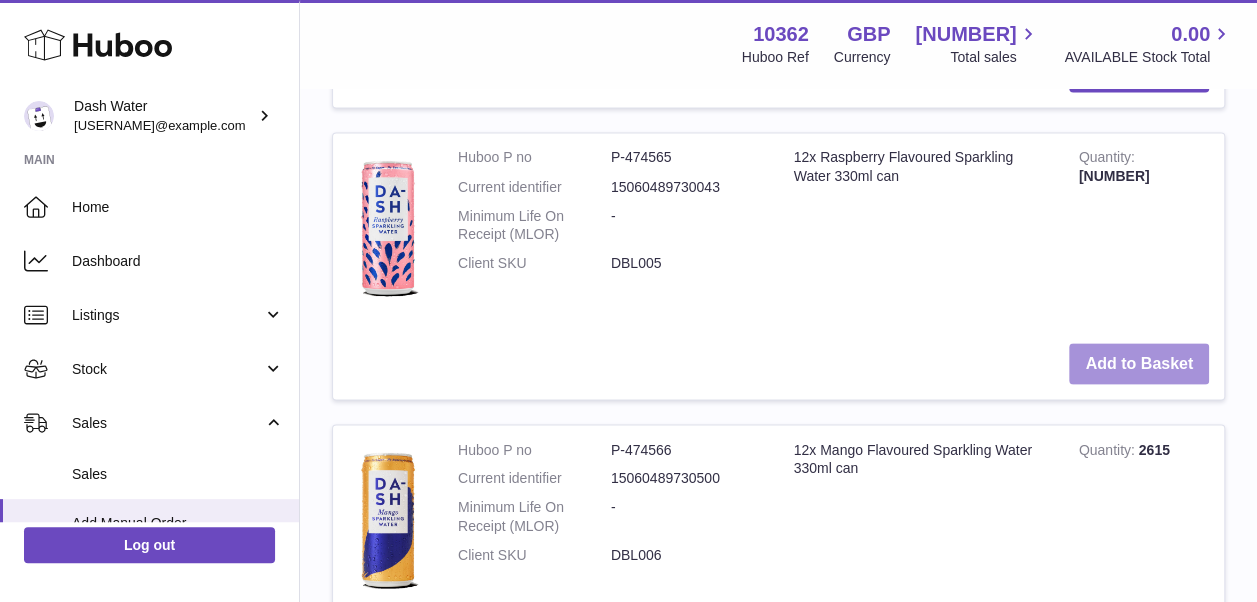 click on "Add to Basket" at bounding box center (1139, 363) 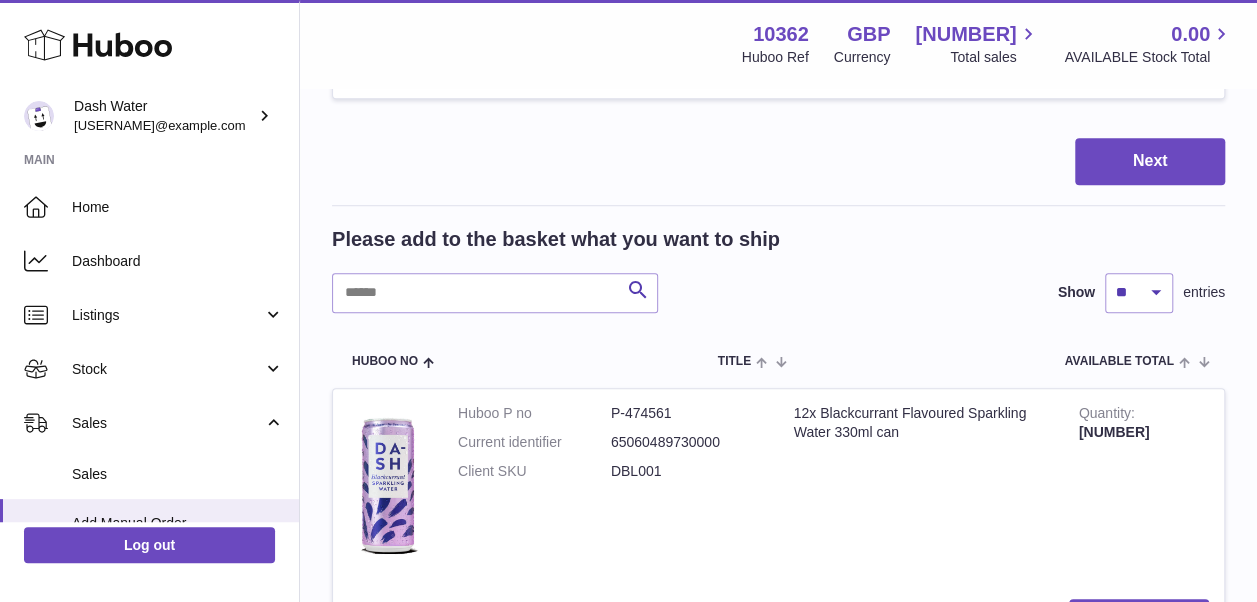 scroll, scrollTop: 532, scrollLeft: 0, axis: vertical 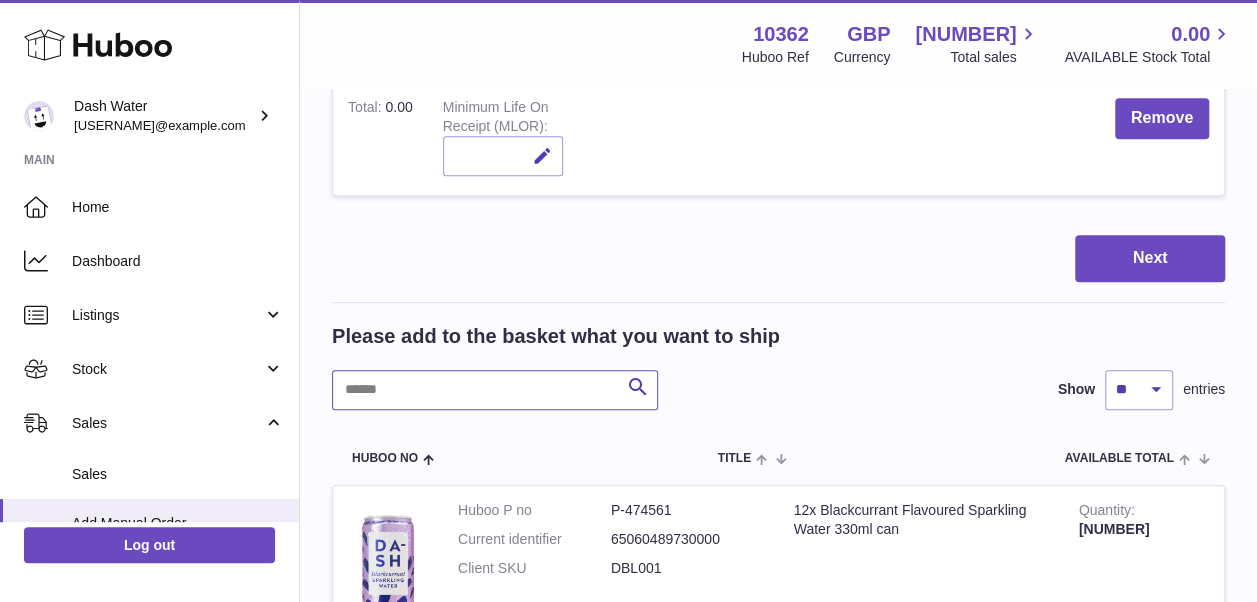 click at bounding box center [495, 390] 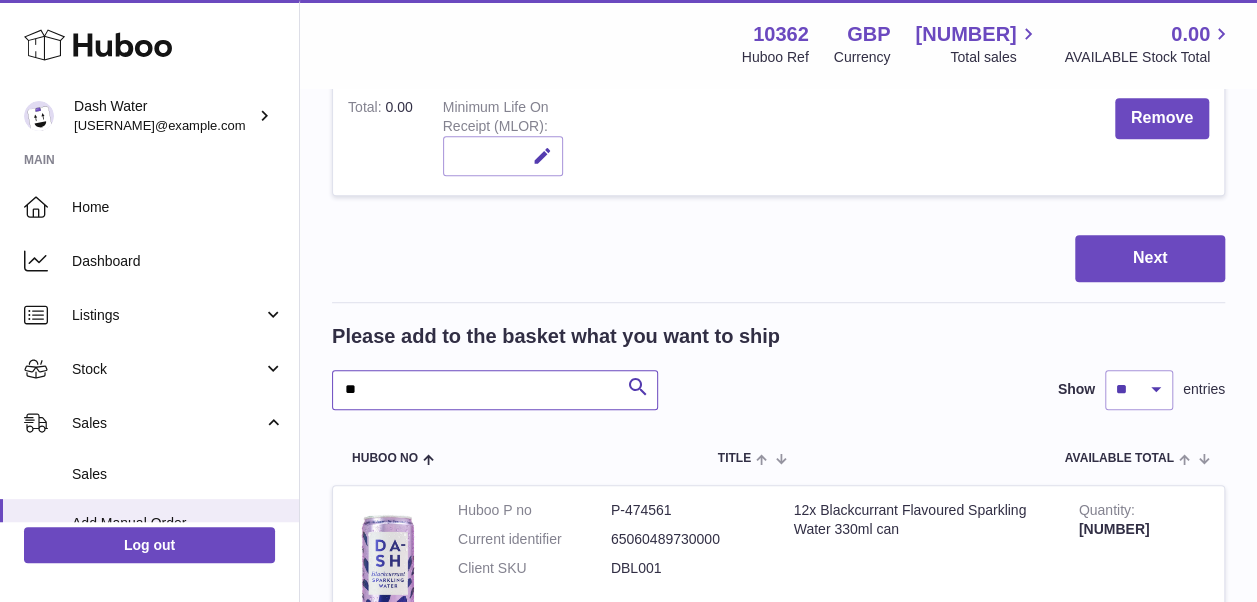 type on "**" 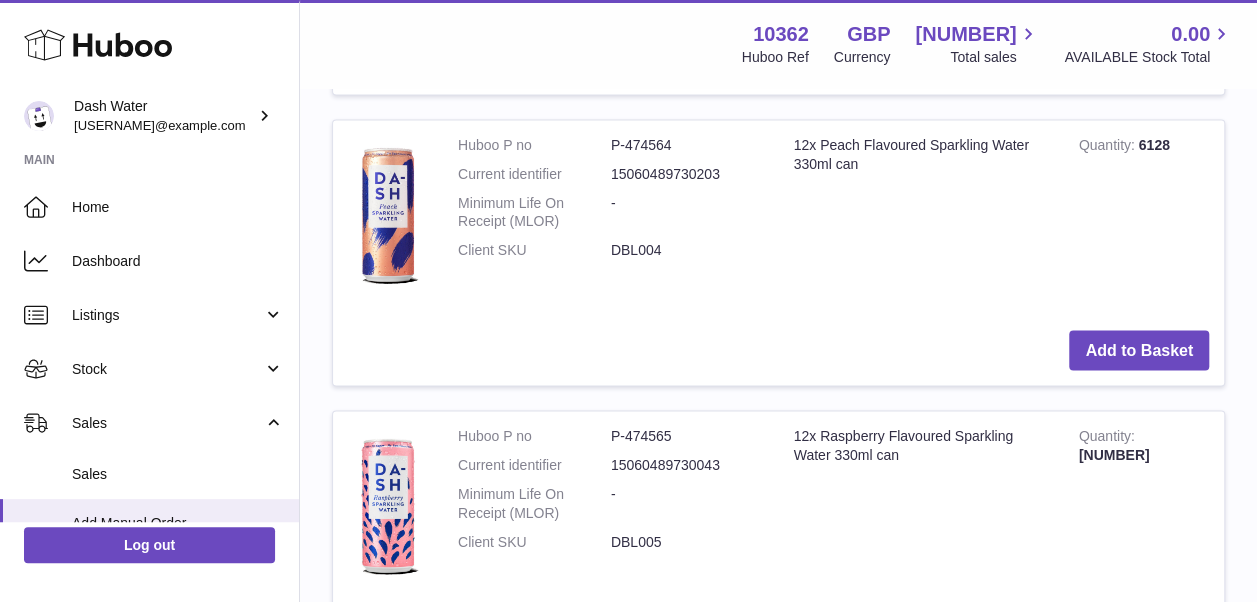 scroll, scrollTop: 1832, scrollLeft: 0, axis: vertical 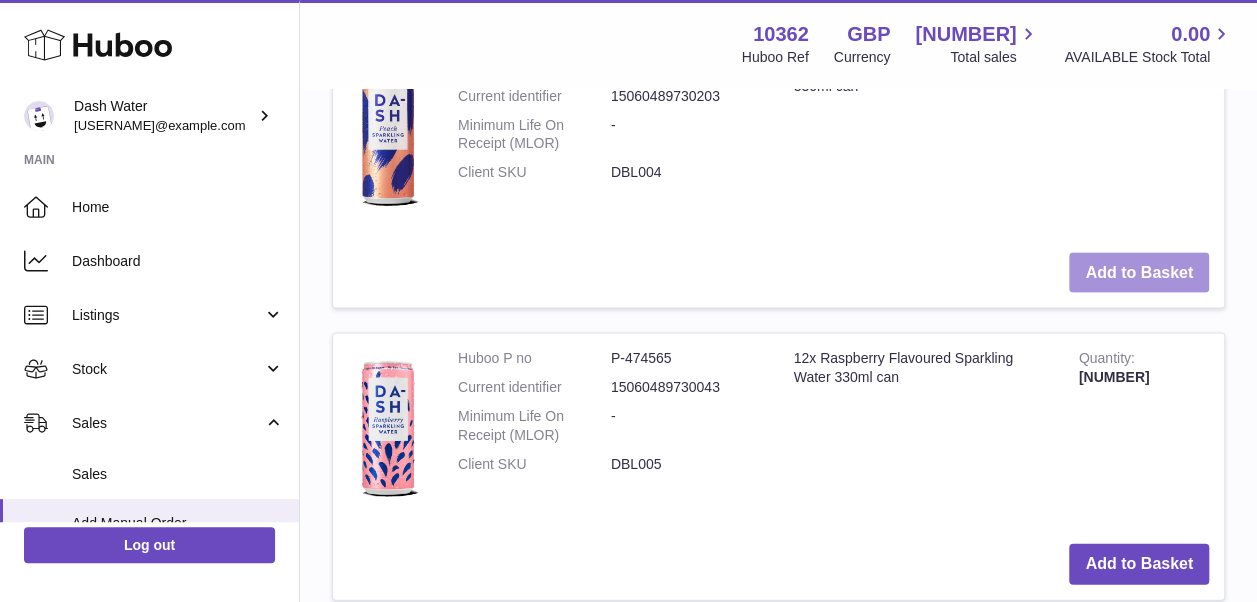 click on "Add to Basket" at bounding box center [1139, 272] 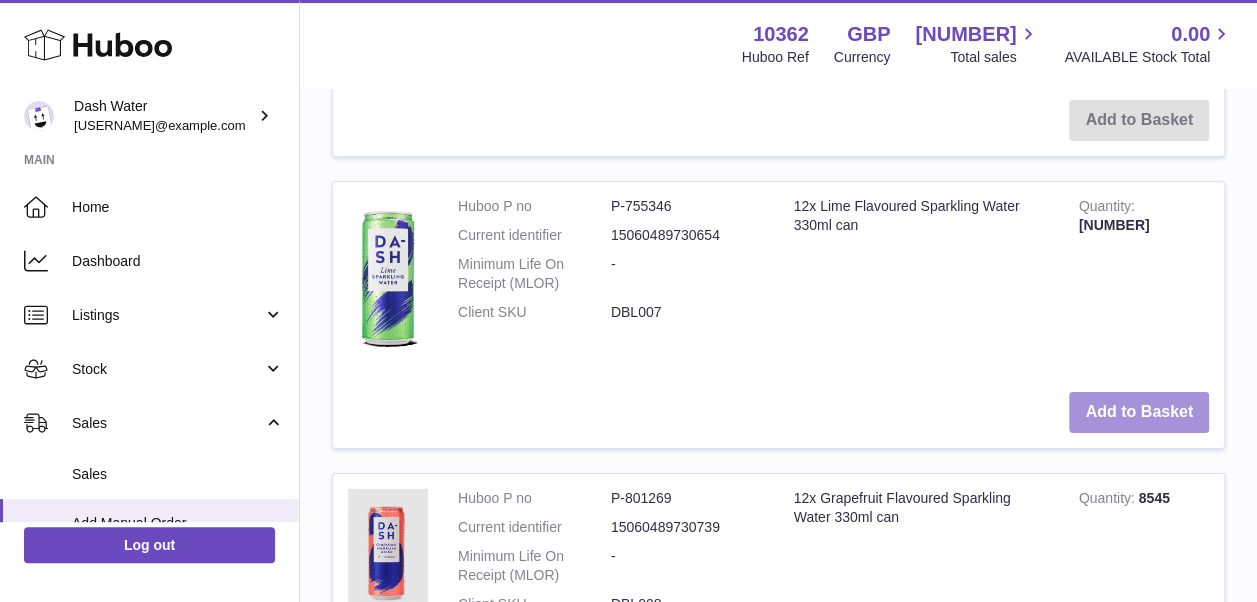 click on "Add to Basket" at bounding box center (1139, 412) 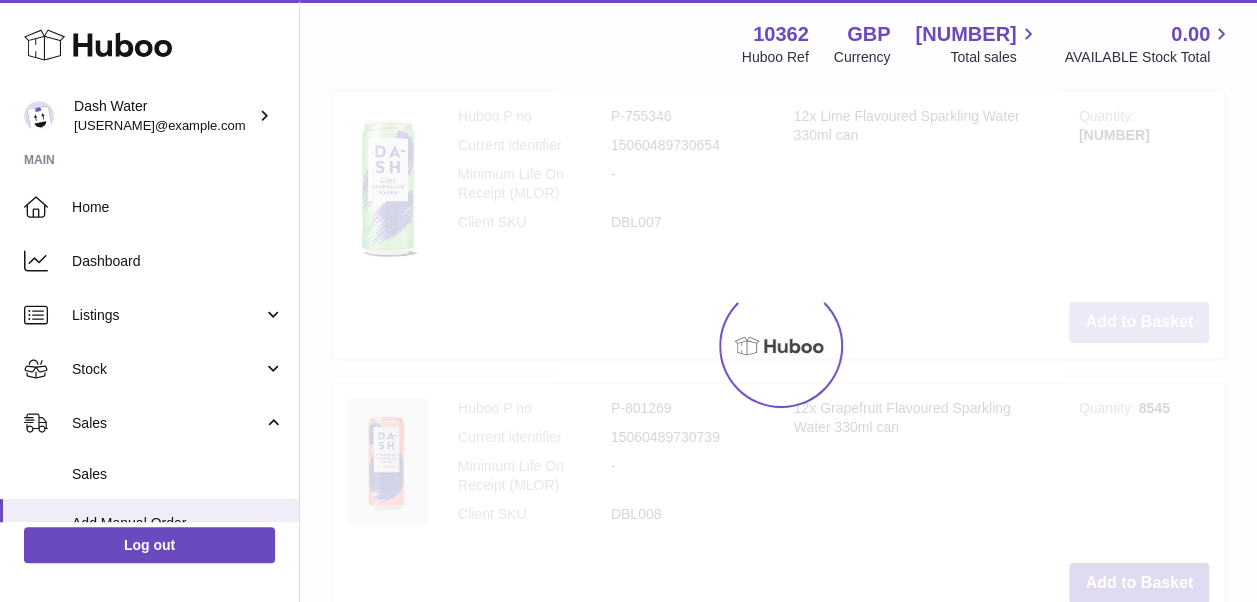 scroll, scrollTop: 4076, scrollLeft: 0, axis: vertical 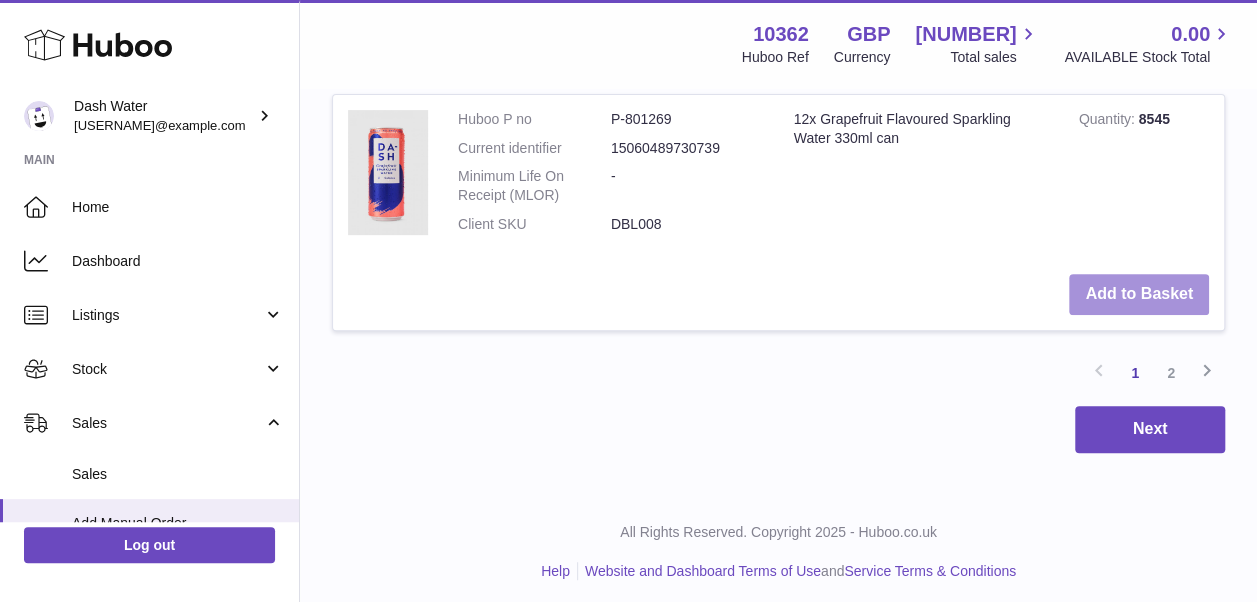 click on "Add to Basket" at bounding box center (1139, 294) 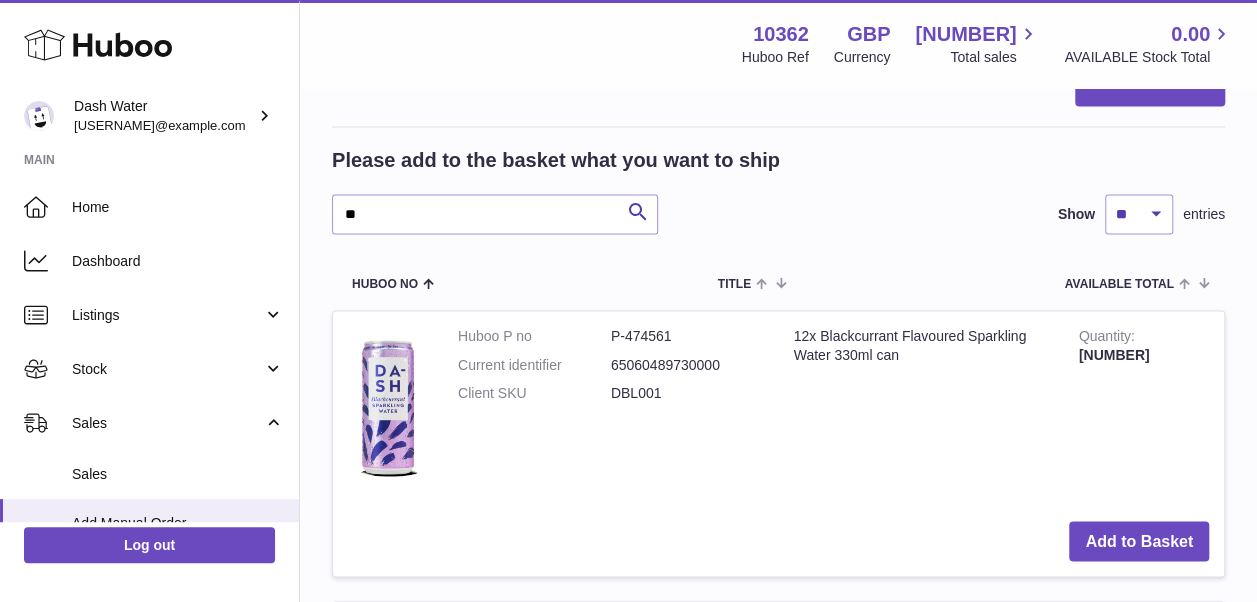 scroll, scrollTop: 1673, scrollLeft: 0, axis: vertical 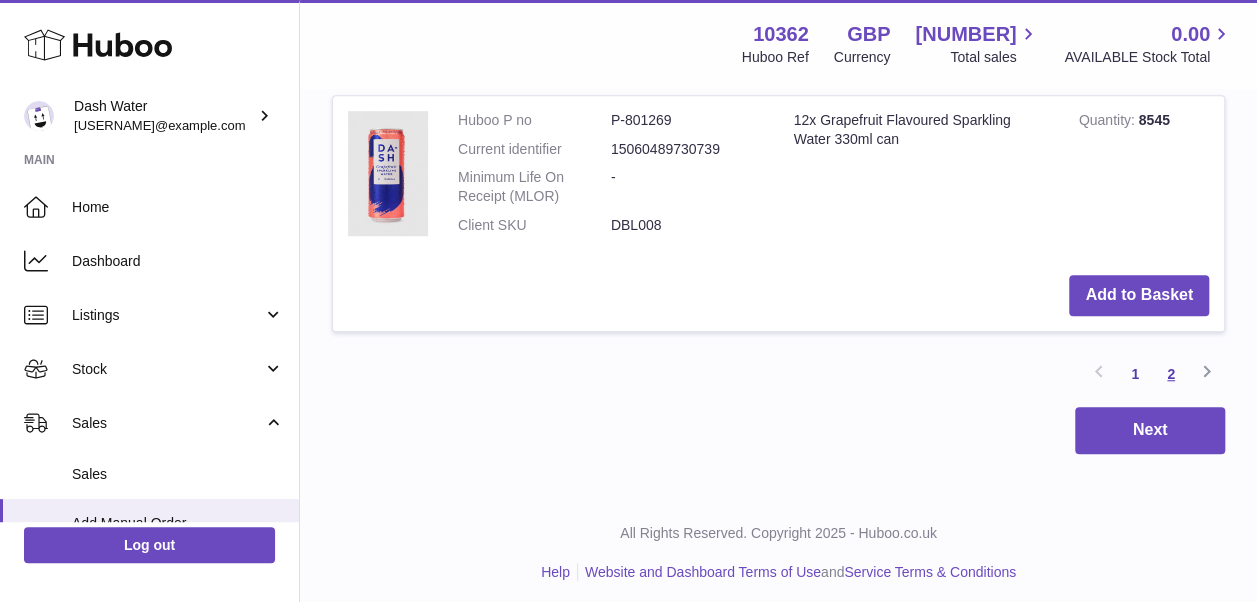 click on "2" at bounding box center (1171, 374) 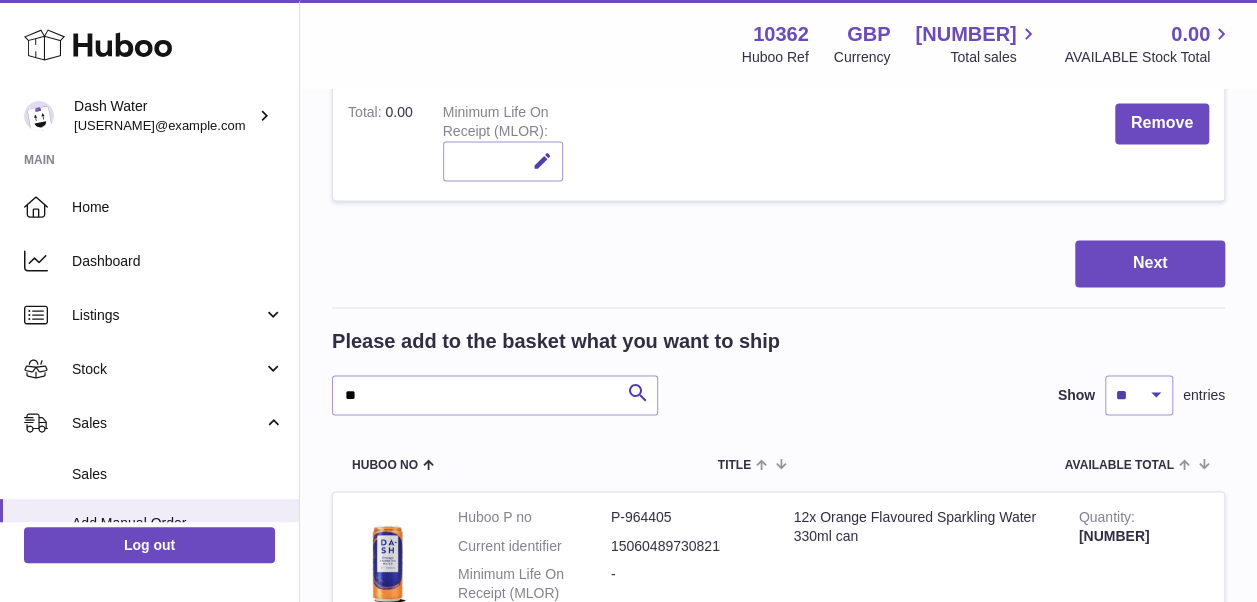 scroll, scrollTop: 2190, scrollLeft: 0, axis: vertical 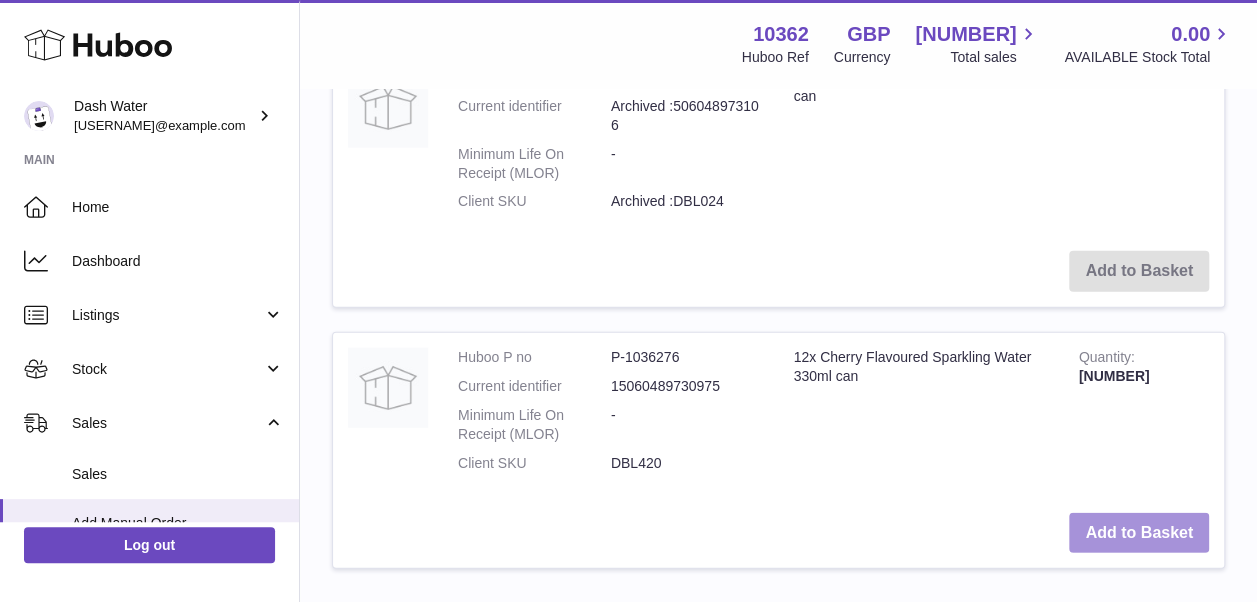 click on "Add to Basket" at bounding box center [1139, 533] 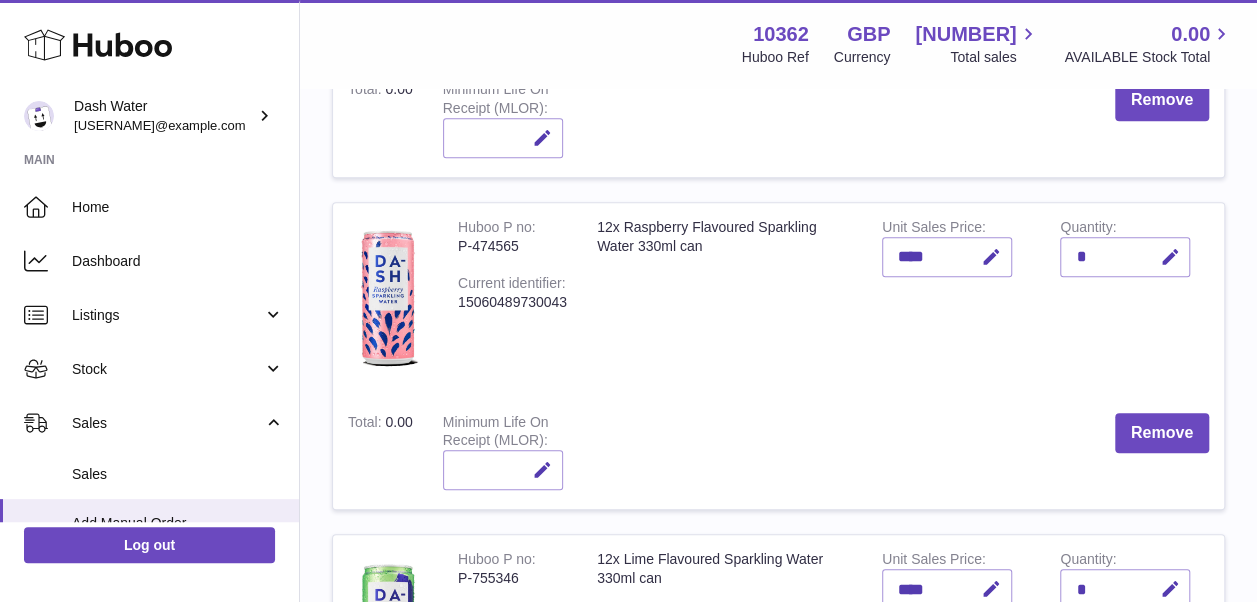 scroll, scrollTop: 552, scrollLeft: 0, axis: vertical 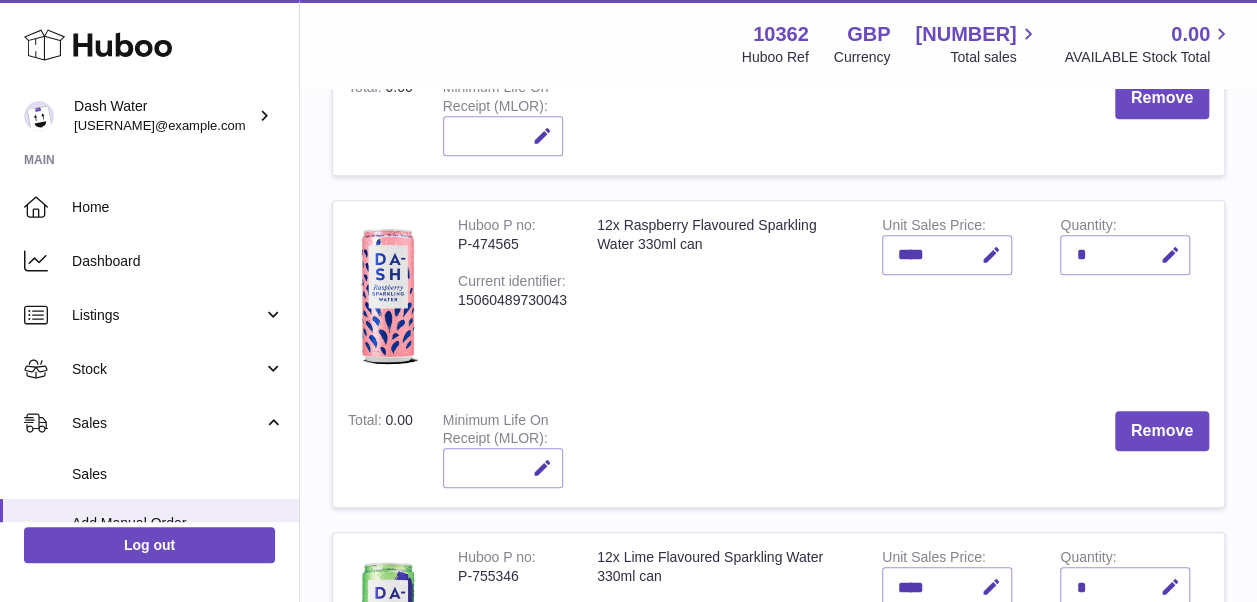 click at bounding box center (503, 468) 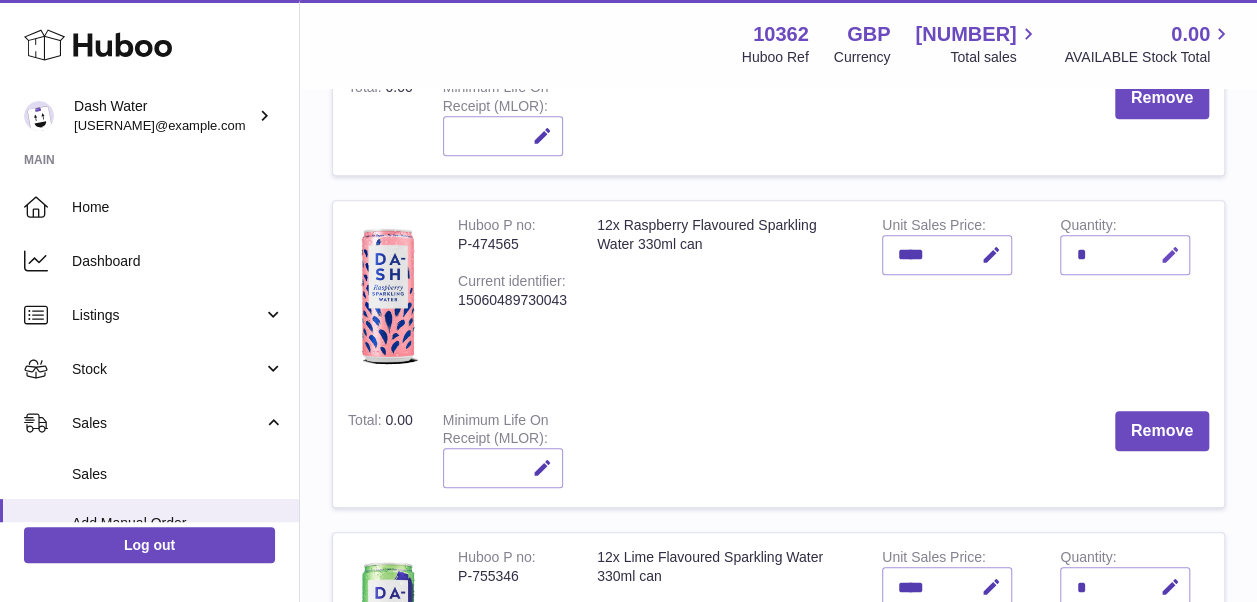 click at bounding box center (1169, 255) 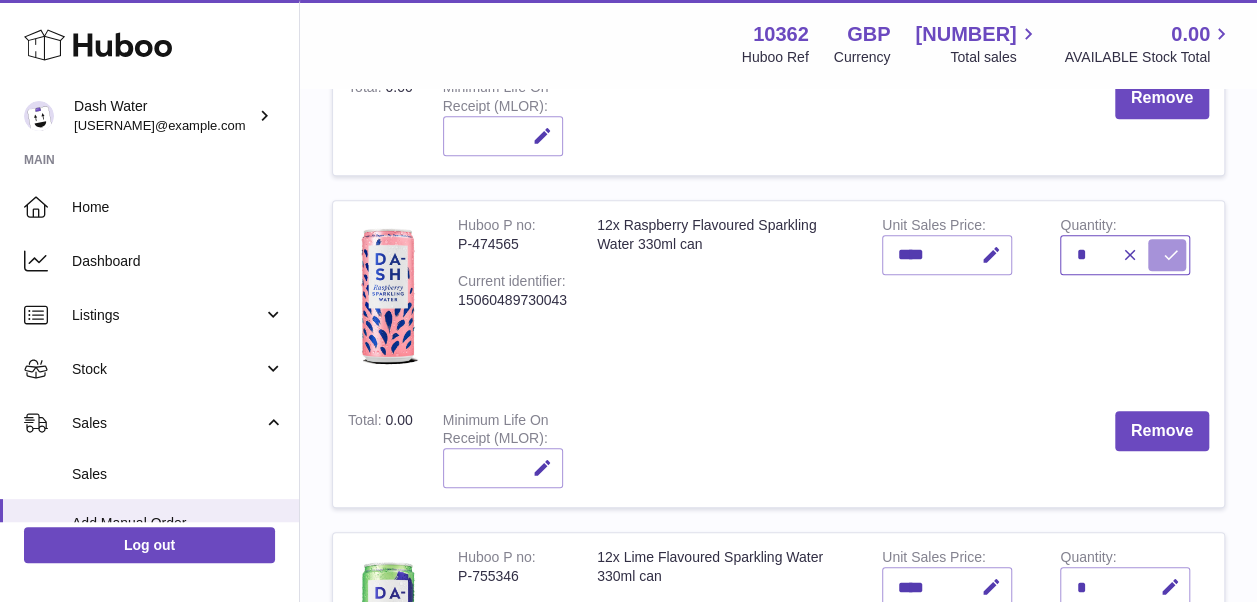 type on "*" 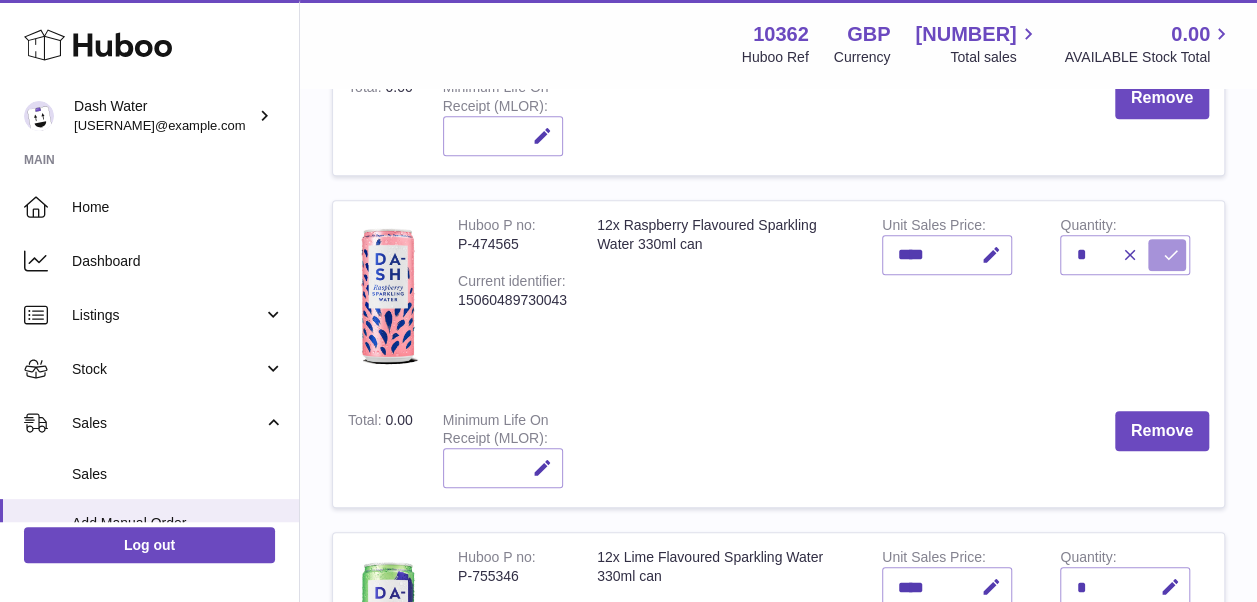 click at bounding box center (1167, 255) 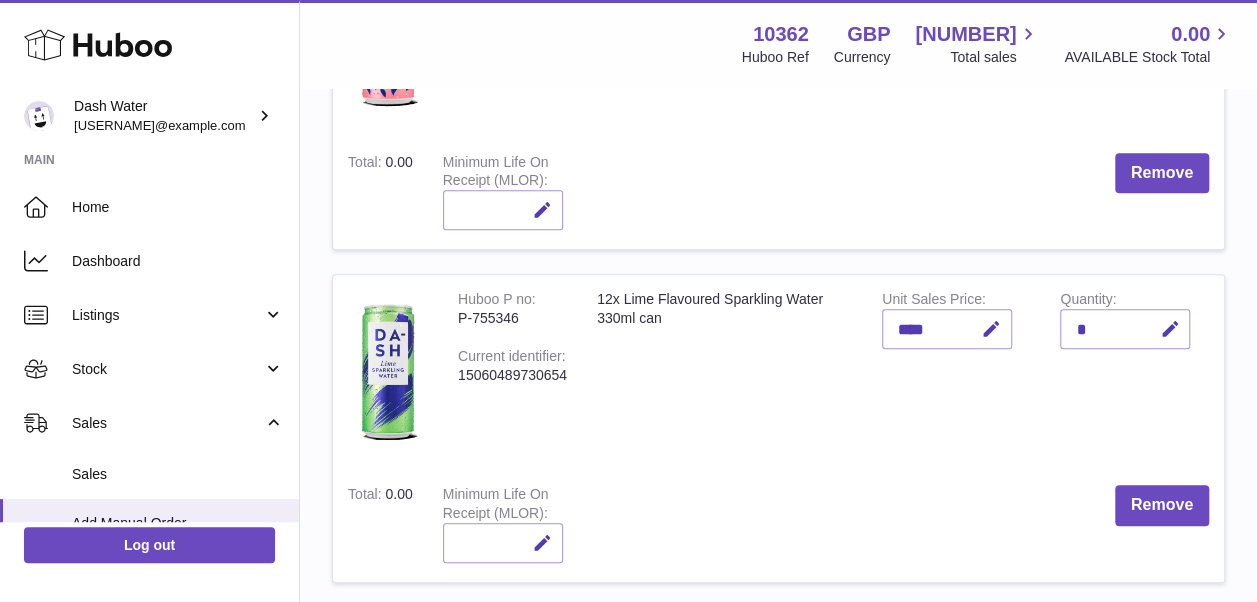 scroll, scrollTop: 852, scrollLeft: 0, axis: vertical 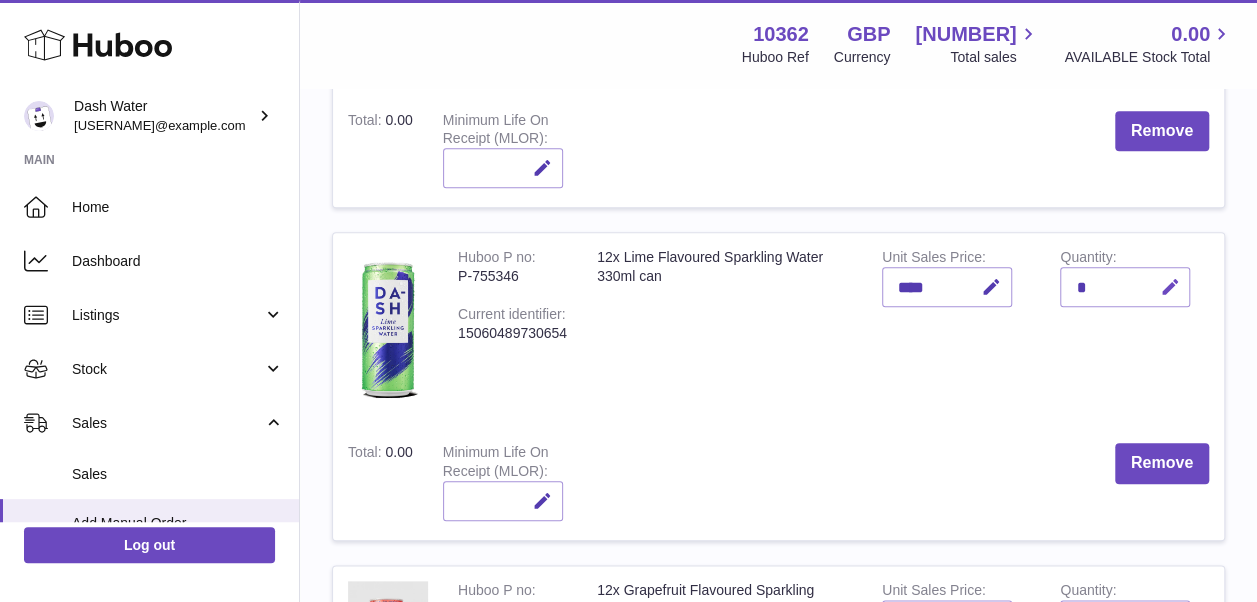 click at bounding box center (1169, 287) 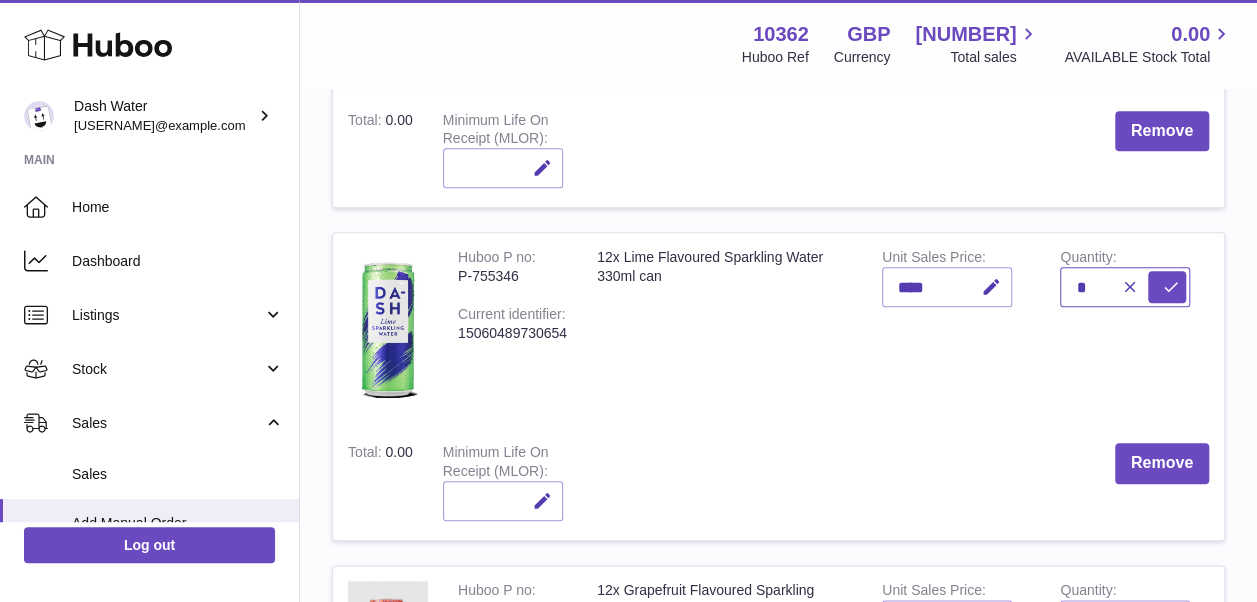 type on "*" 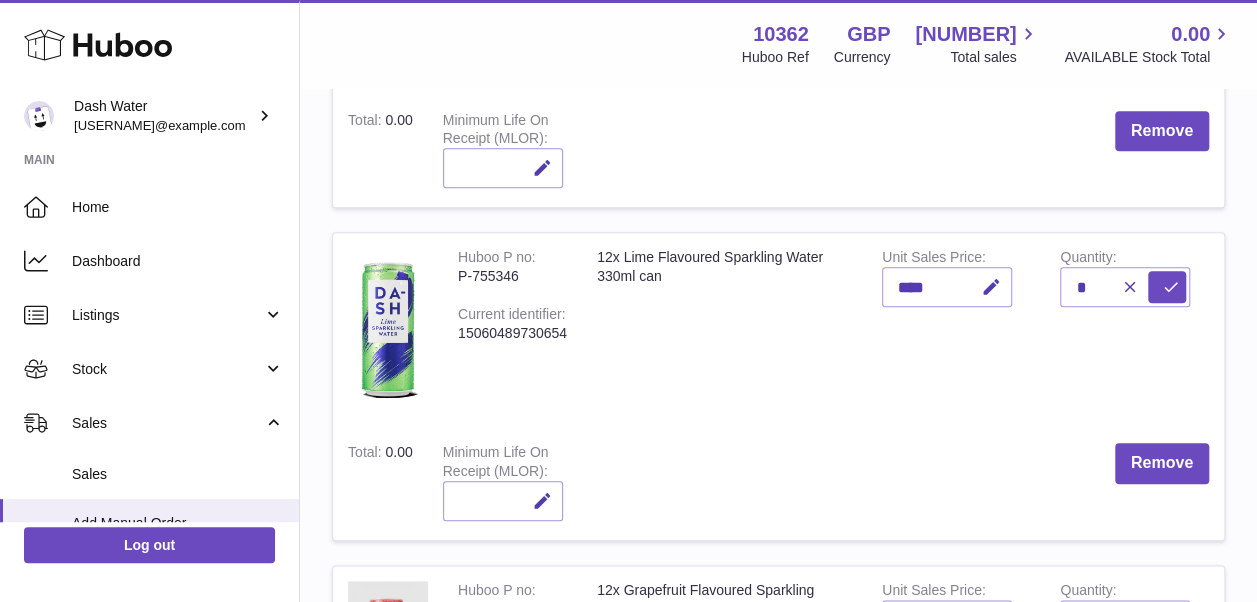 click on "Quantity
*" at bounding box center [1134, 330] 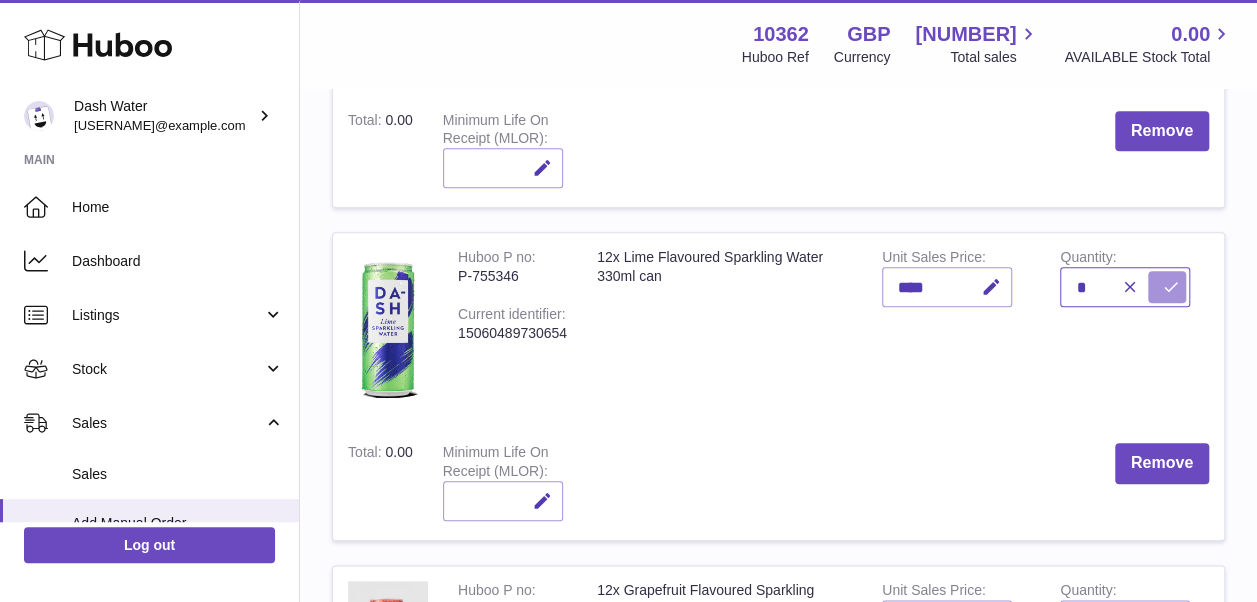 click on "*" at bounding box center [1125, 287] 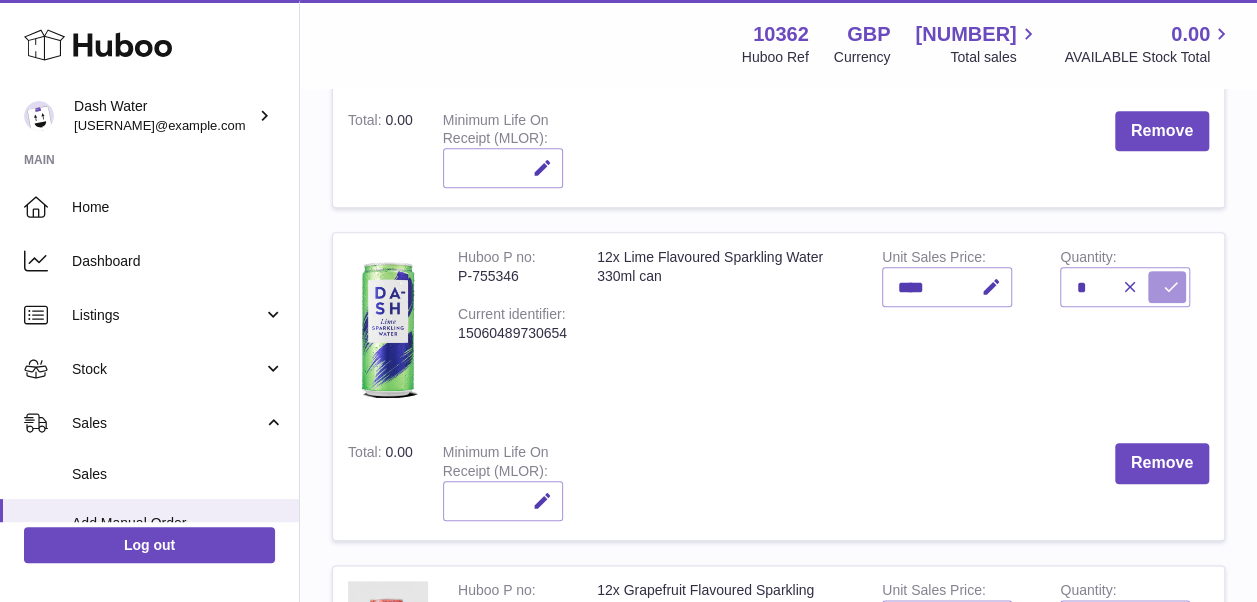 click at bounding box center (1167, 287) 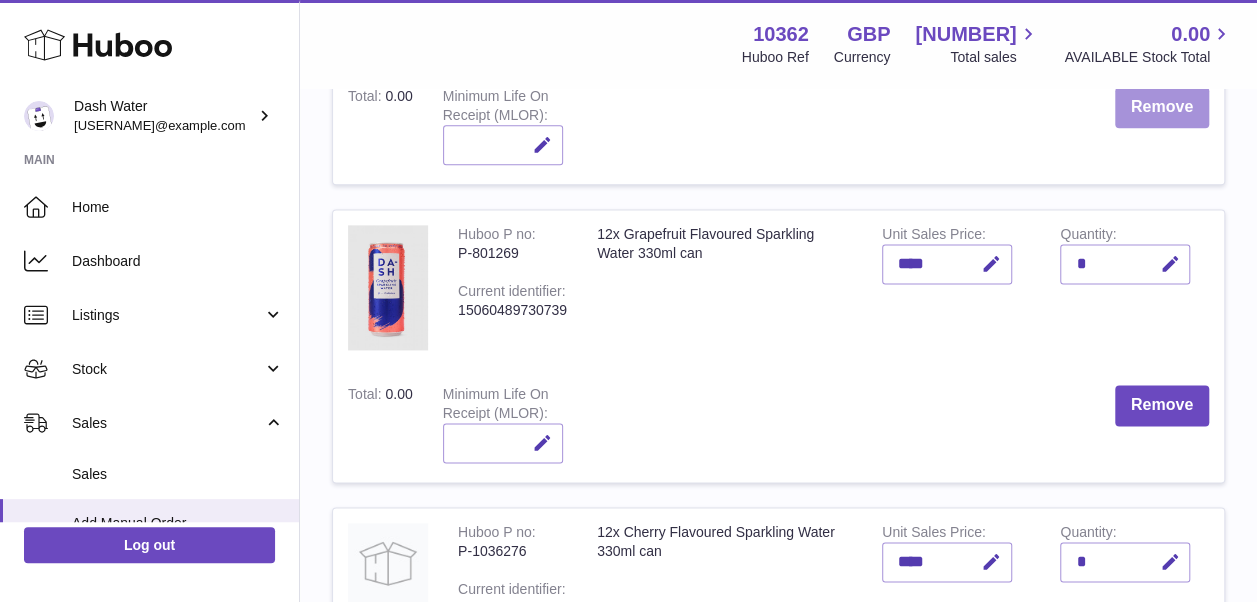 scroll, scrollTop: 1252, scrollLeft: 0, axis: vertical 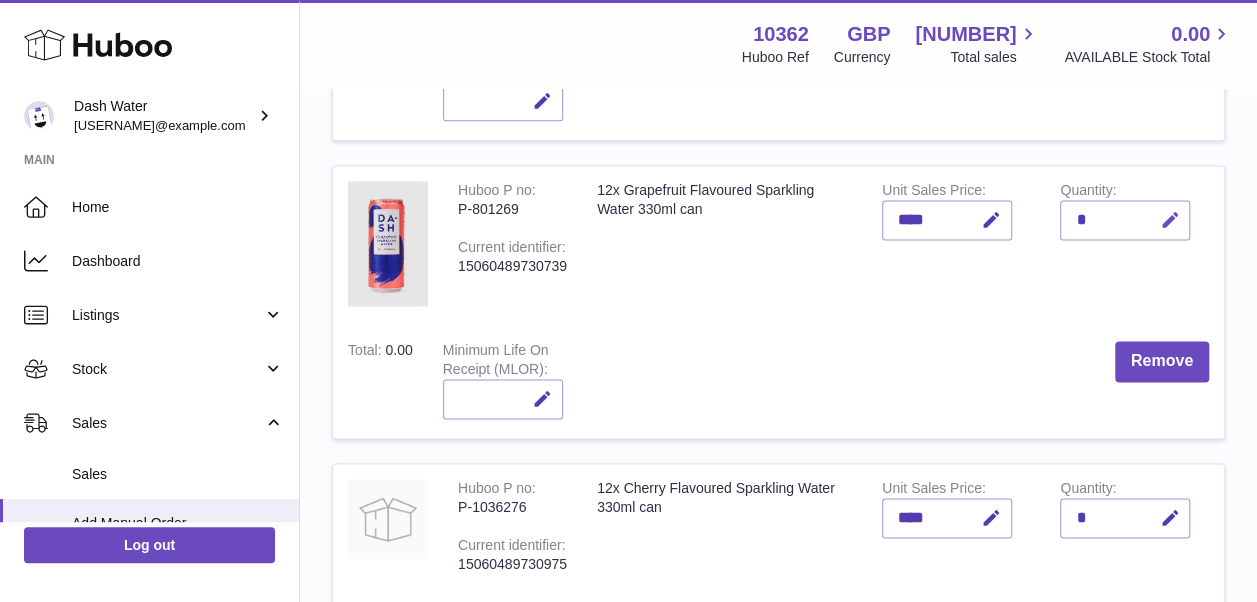 click at bounding box center [1169, 220] 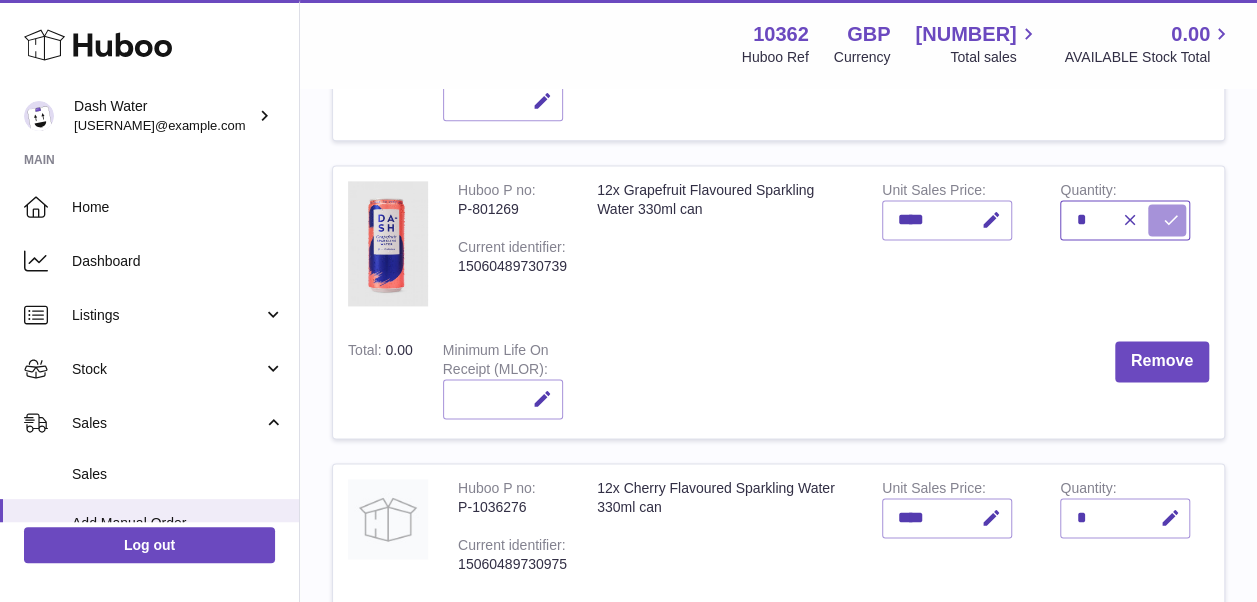 type on "*" 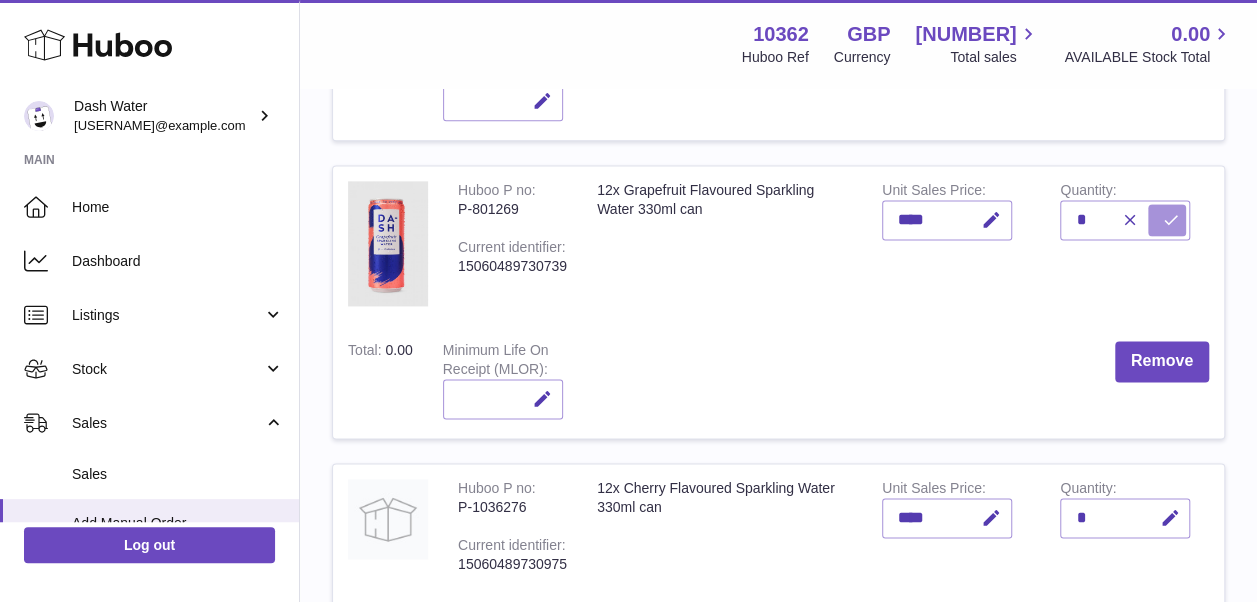 click at bounding box center [1167, 220] 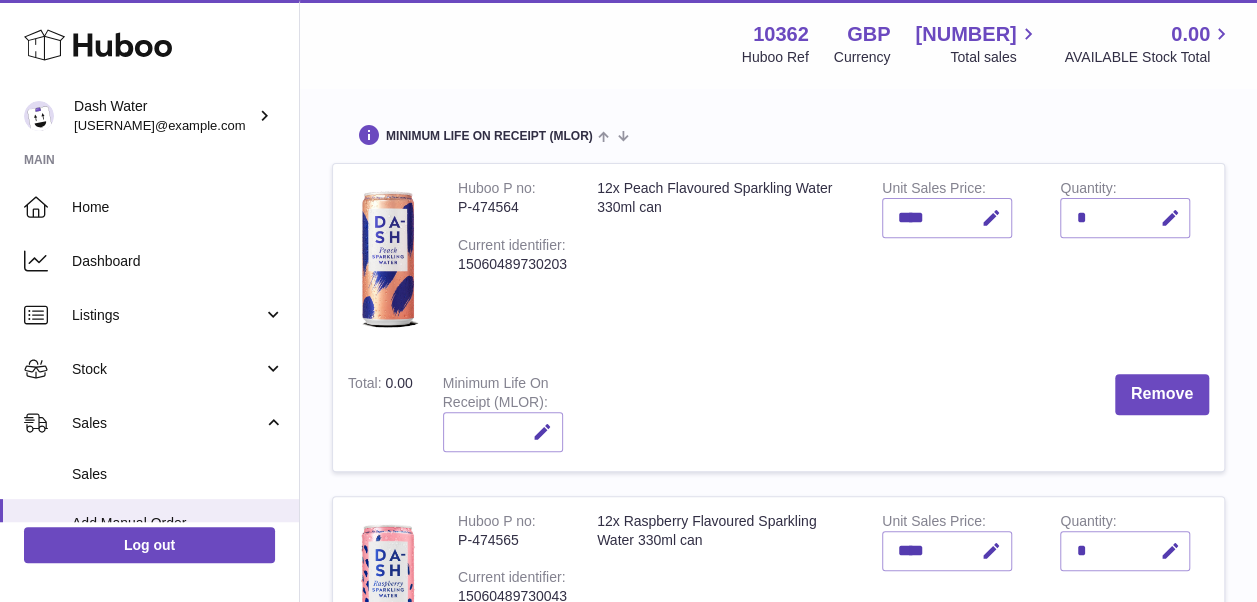scroll, scrollTop: 300, scrollLeft: 0, axis: vertical 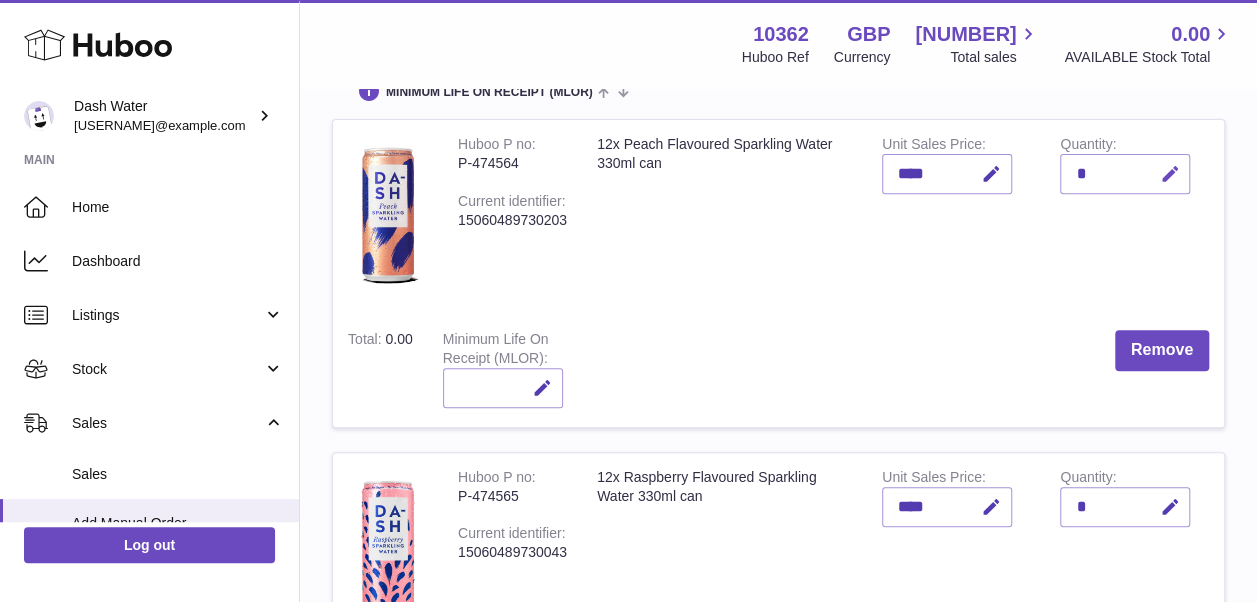 click at bounding box center [1166, 174] 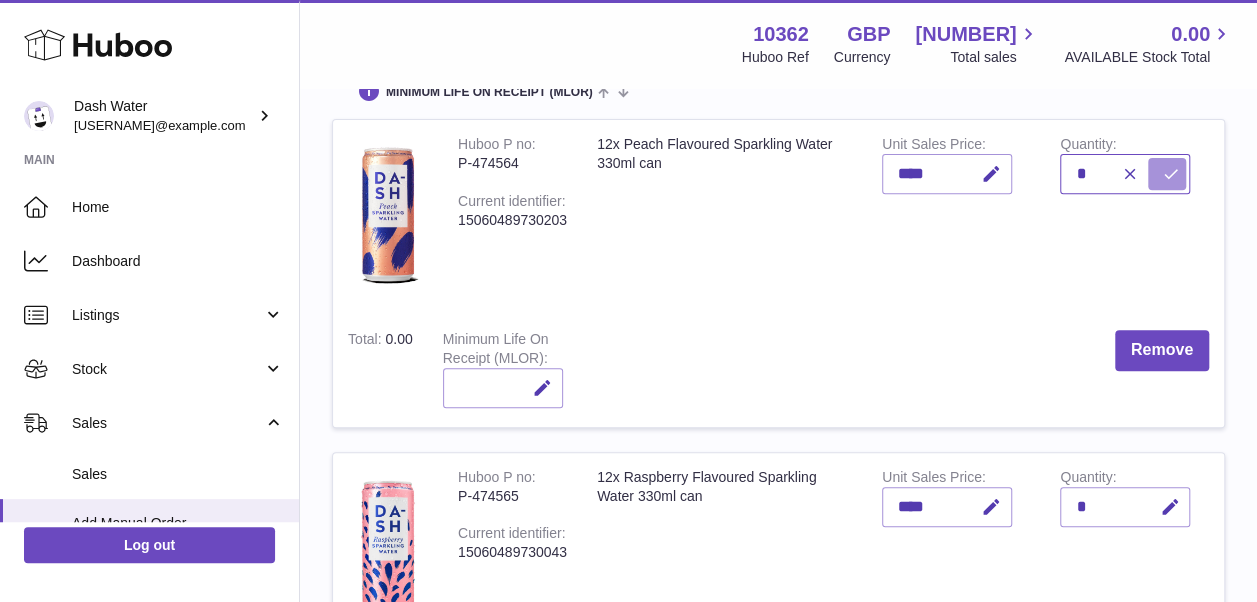 type on "*" 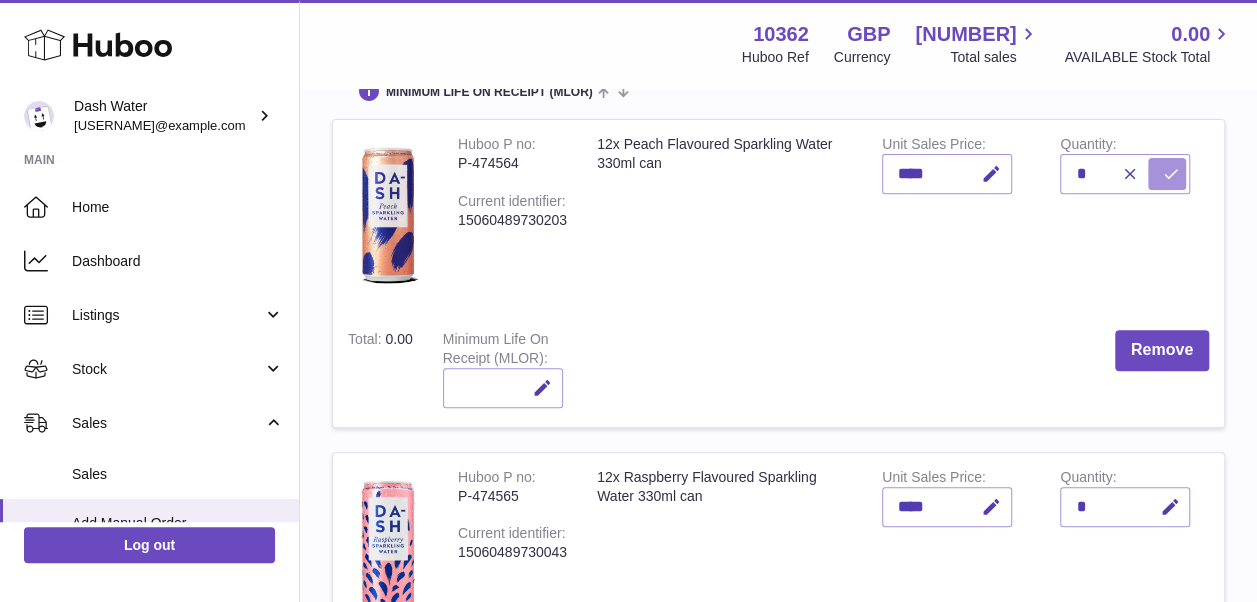 click at bounding box center [1170, 174] 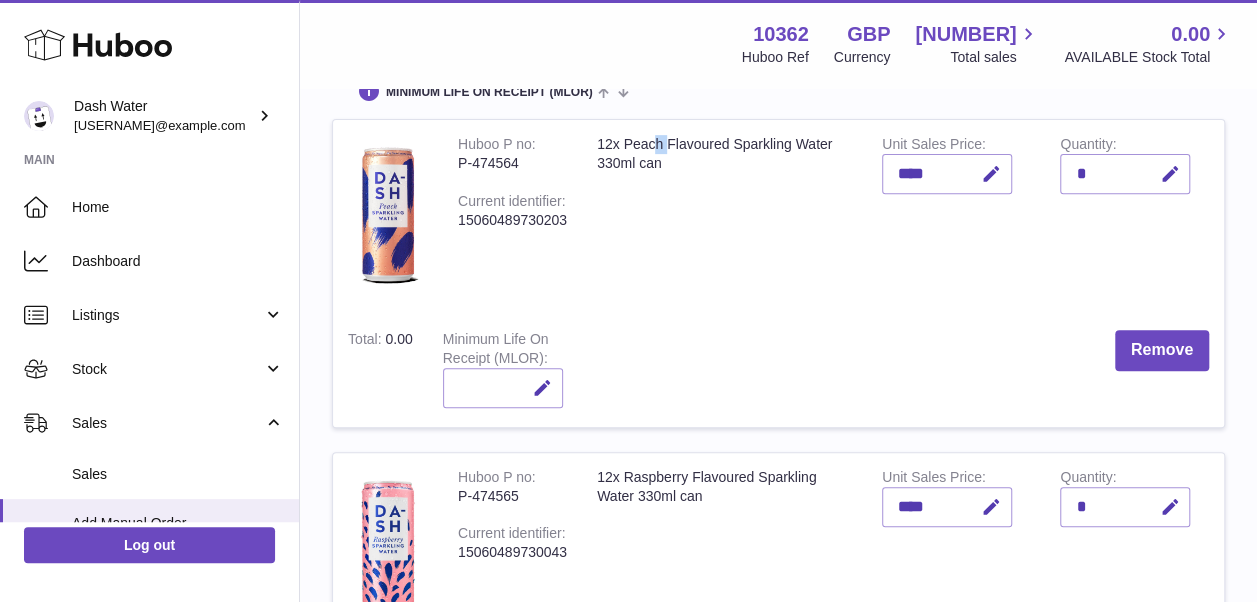 drag, startPoint x: 598, startPoint y: 142, endPoint x: 611, endPoint y: 145, distance: 13.341664 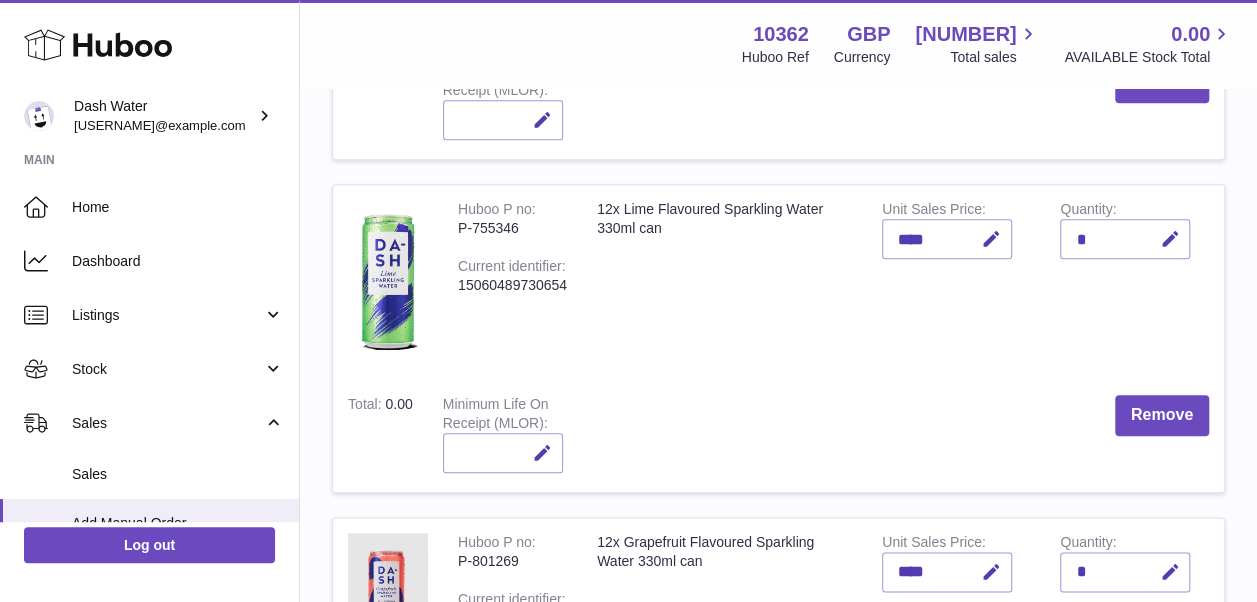 scroll, scrollTop: 1000, scrollLeft: 0, axis: vertical 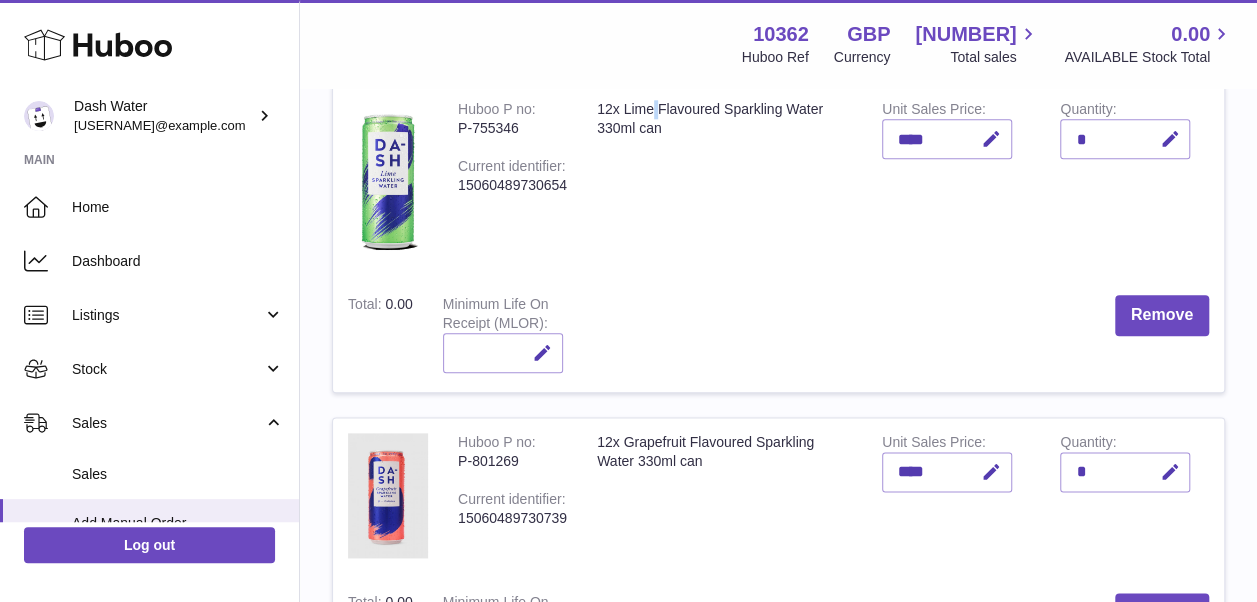 click on "12x Lime Flavoured Sparkling Water 330ml can" at bounding box center [724, 182] 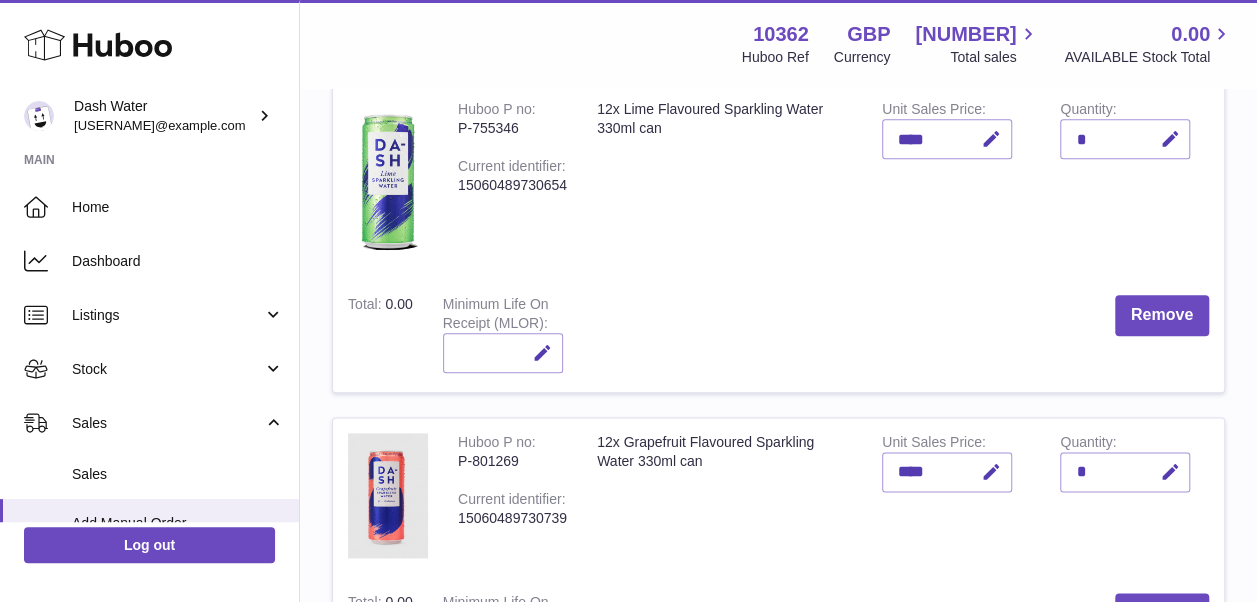 drag, startPoint x: 604, startPoint y: 112, endPoint x: 628, endPoint y: 167, distance: 60.00833 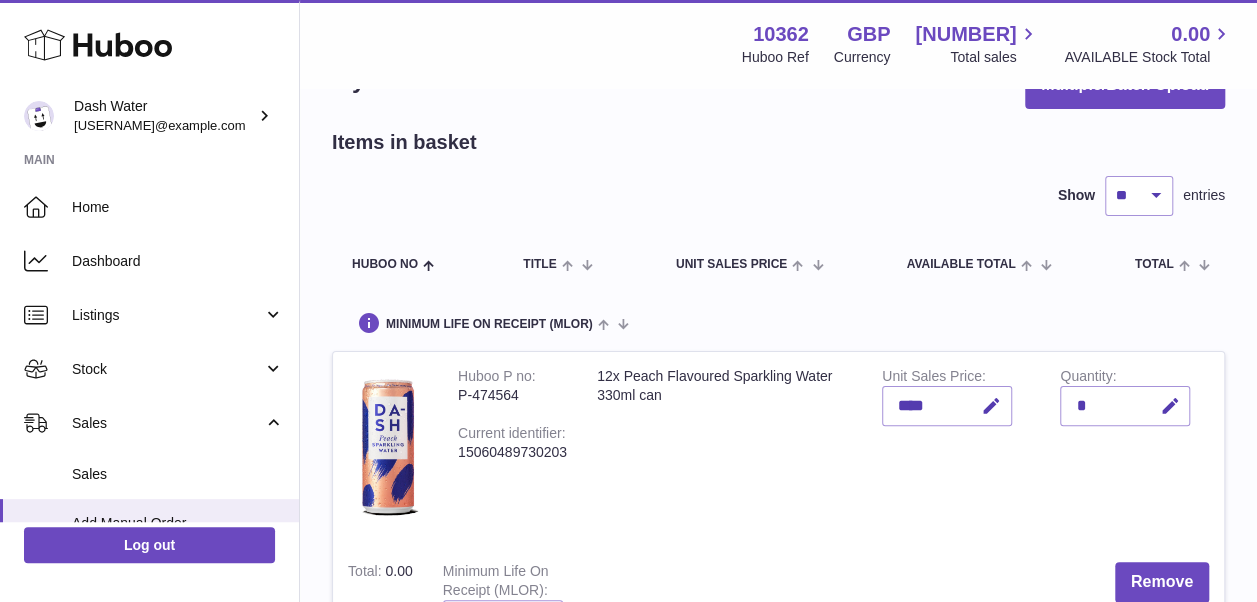 scroll, scrollTop: 100, scrollLeft: 0, axis: vertical 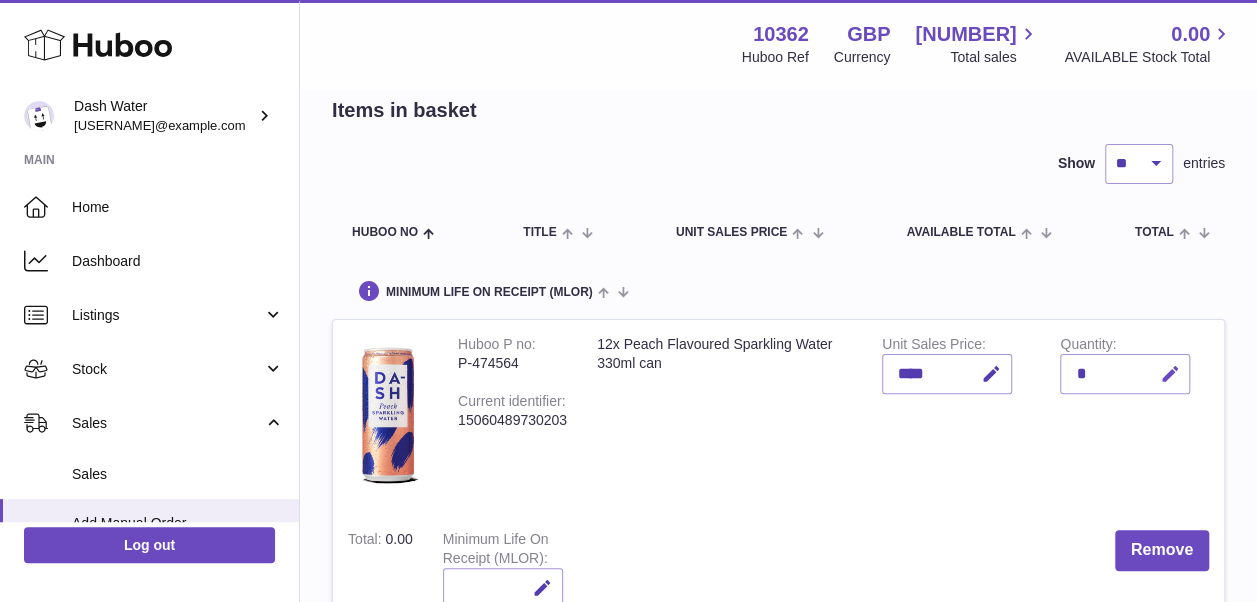 click at bounding box center (1166, 374) 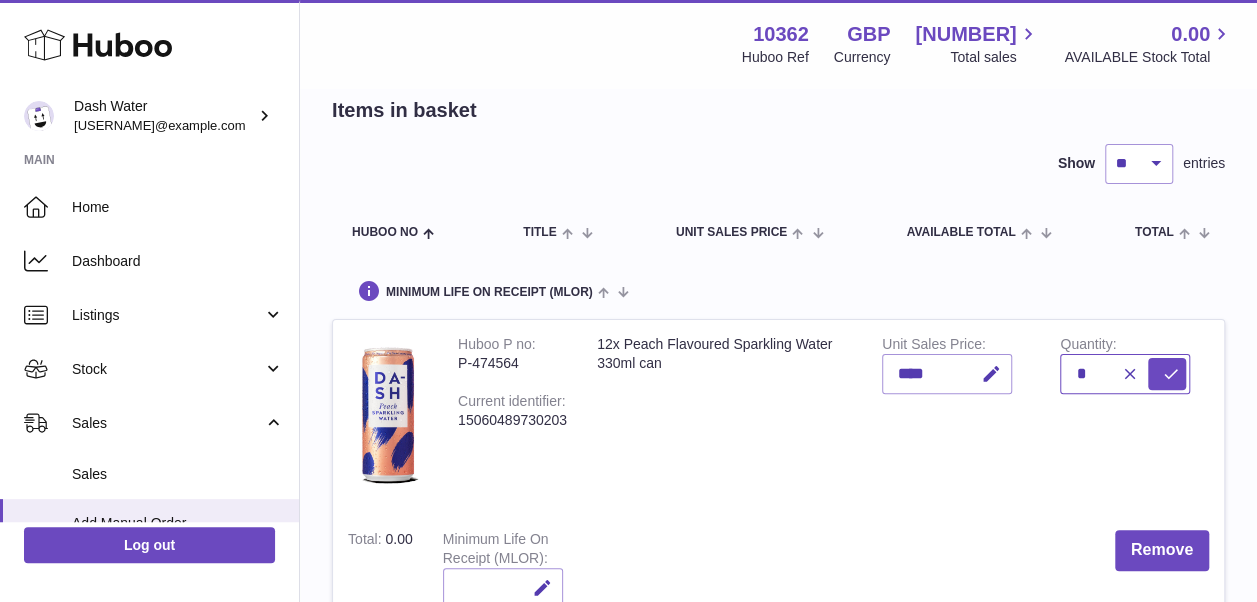 type on "*" 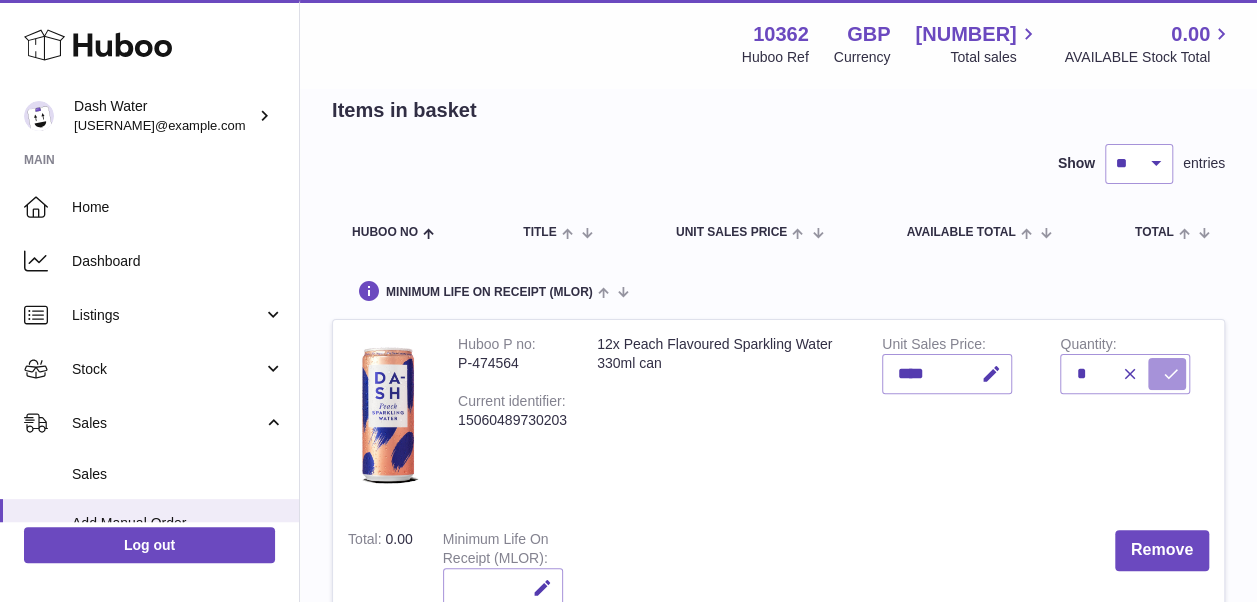 click at bounding box center [1167, 374] 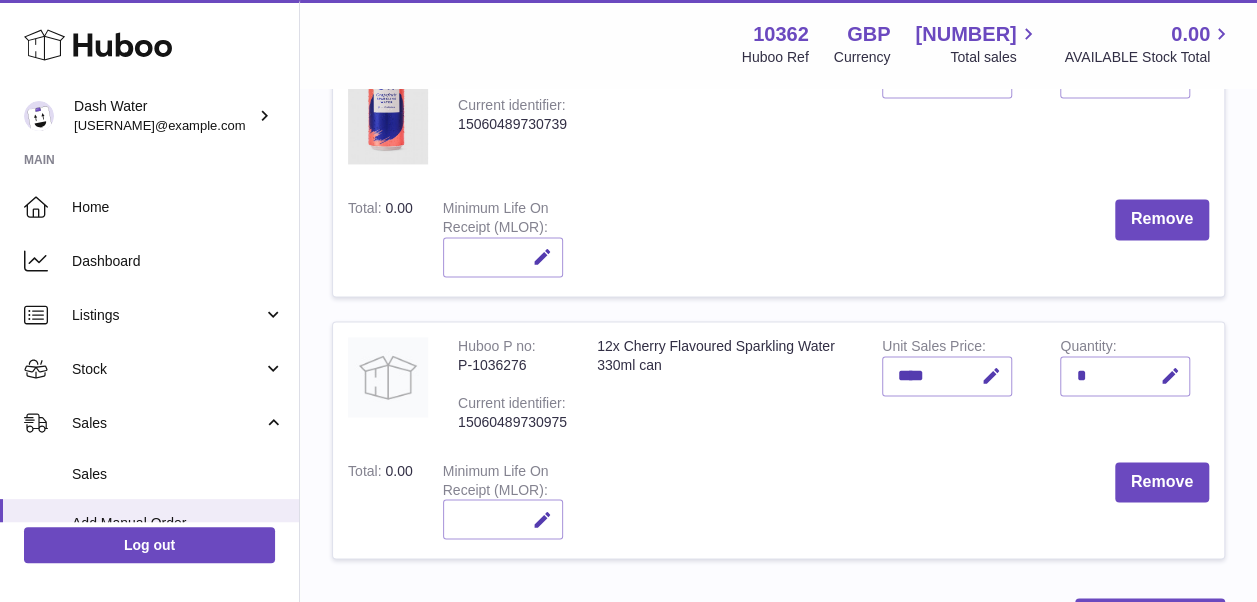 scroll, scrollTop: 1600, scrollLeft: 0, axis: vertical 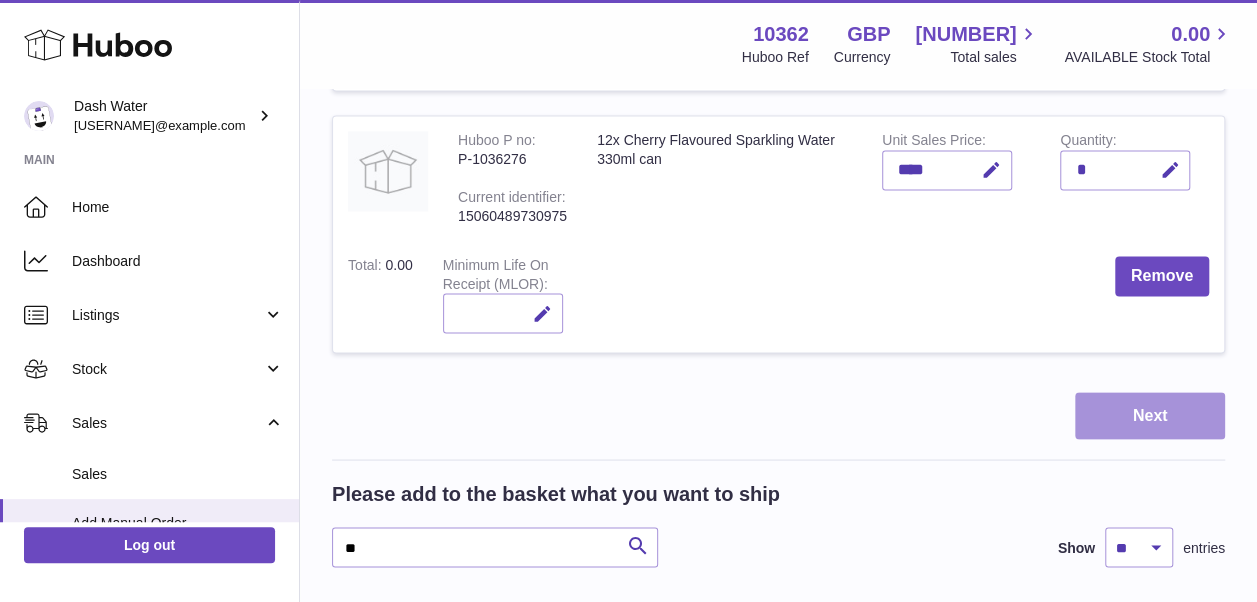 click on "Next" at bounding box center [1150, 415] 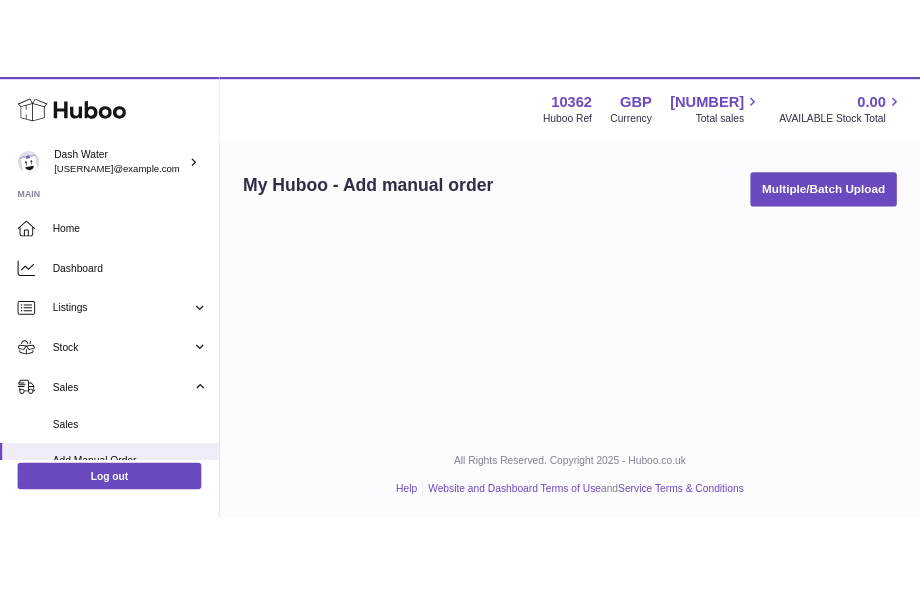 scroll, scrollTop: 0, scrollLeft: 0, axis: both 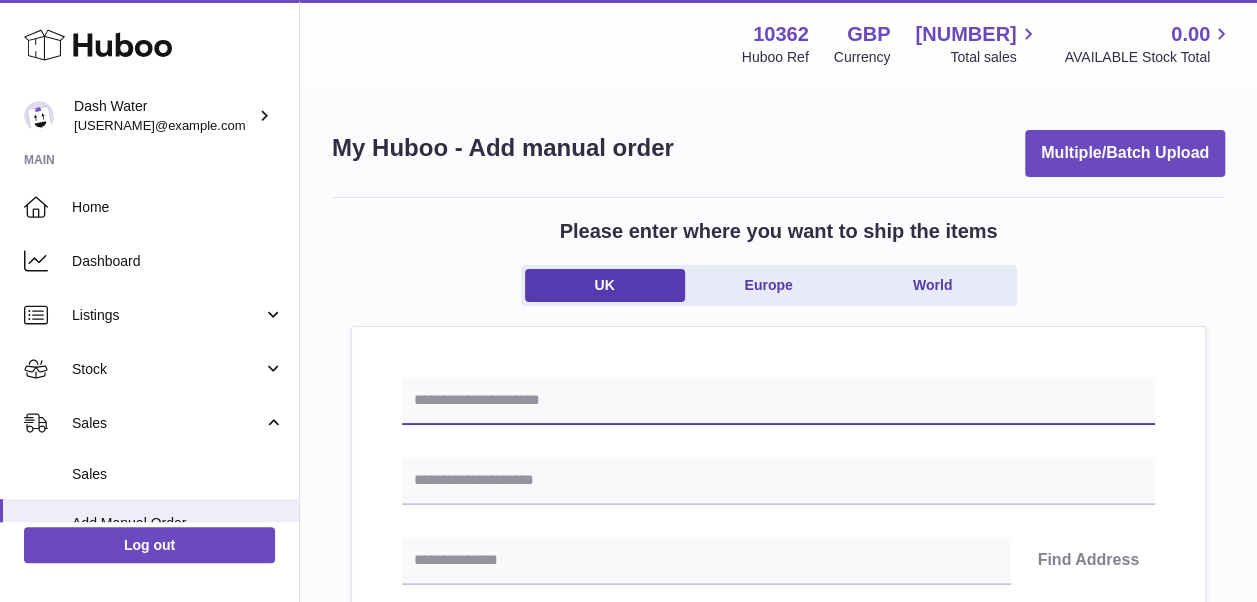 click at bounding box center [778, 401] 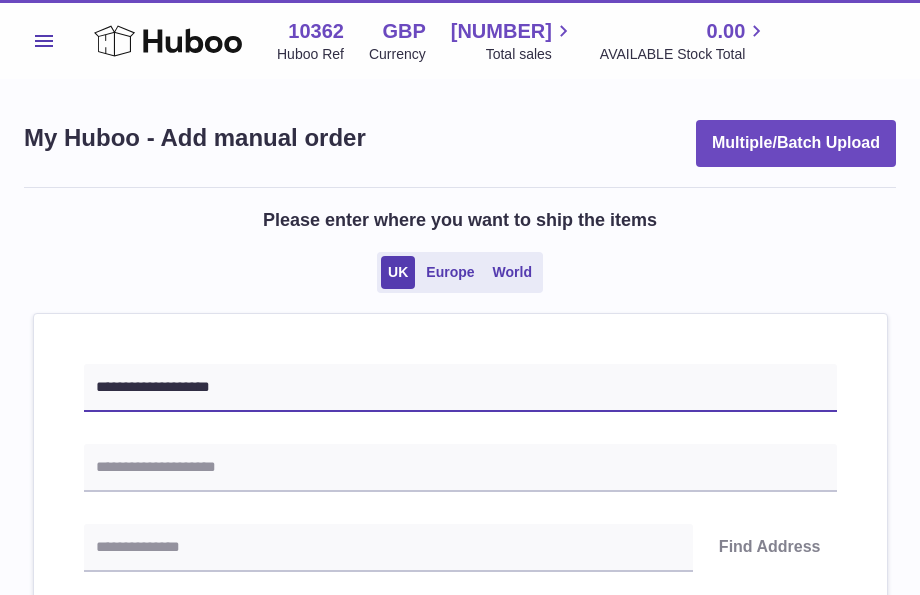 type on "**********" 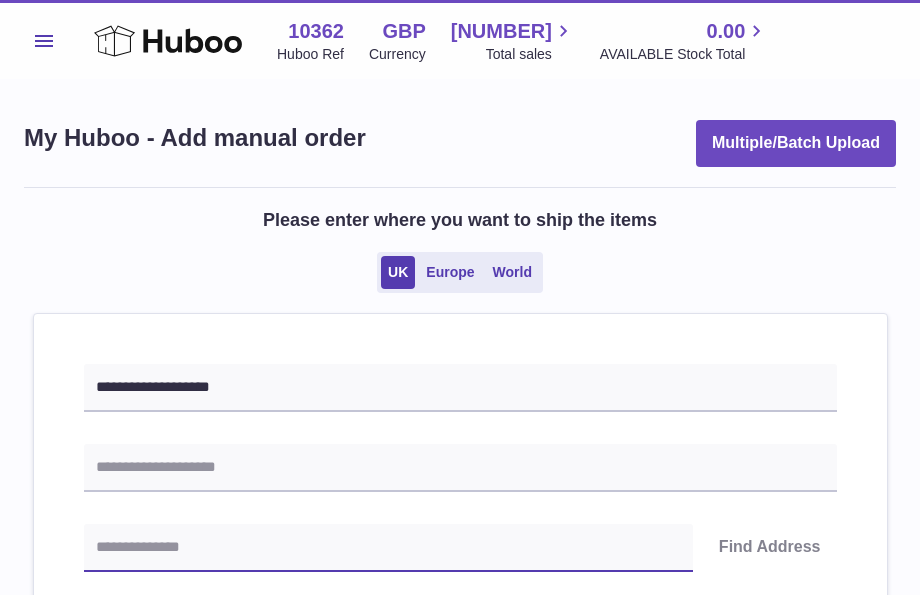 click at bounding box center (388, 548) 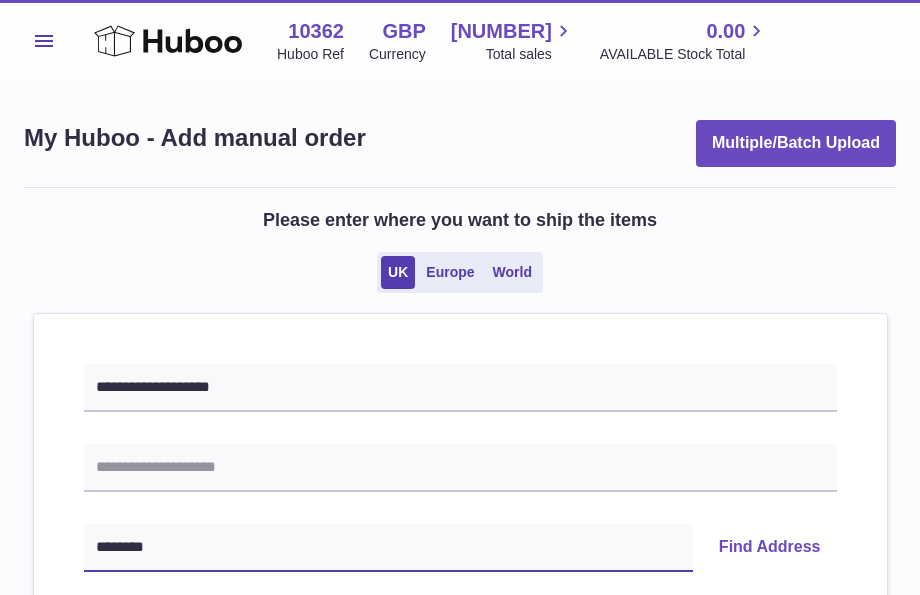 type on "*******" 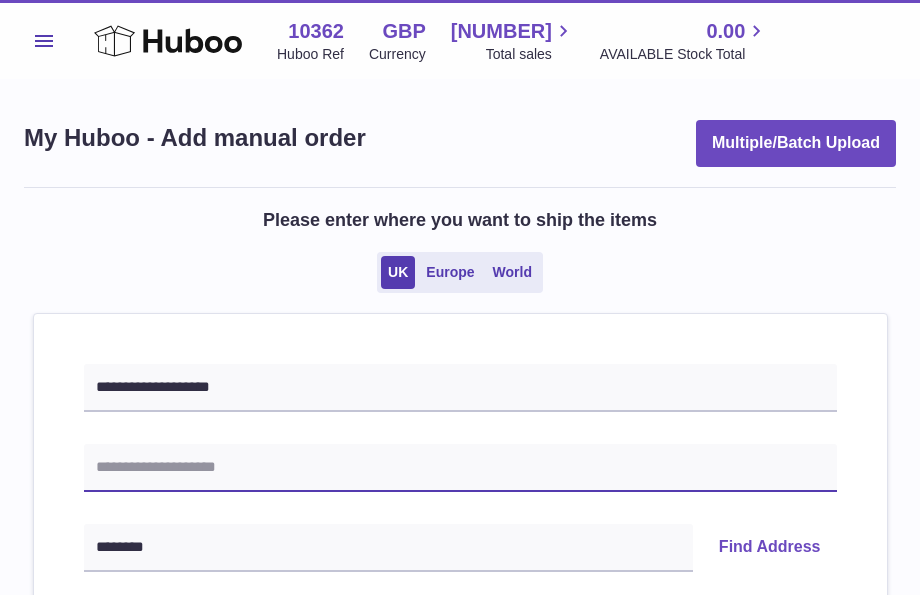 click at bounding box center [460, 468] 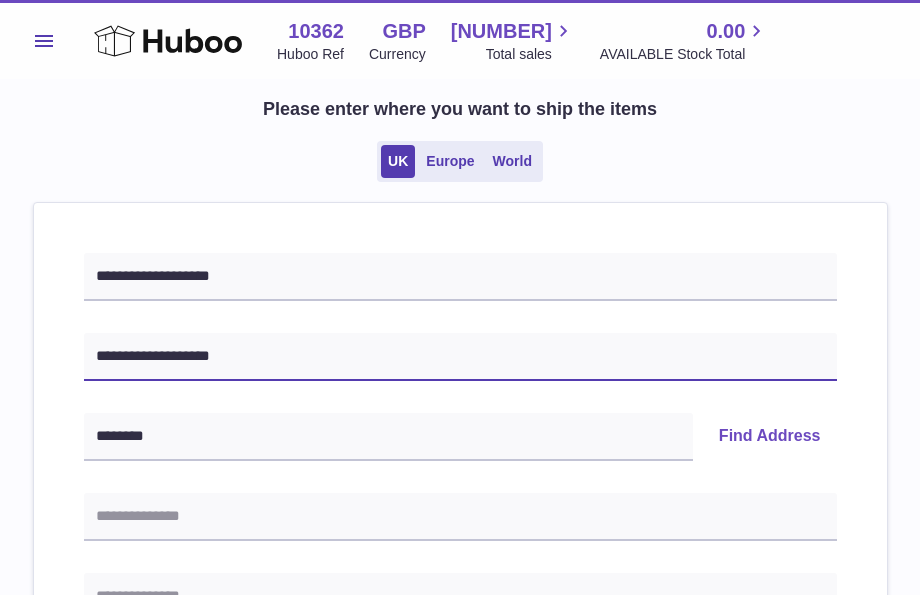 scroll, scrollTop: 200, scrollLeft: 0, axis: vertical 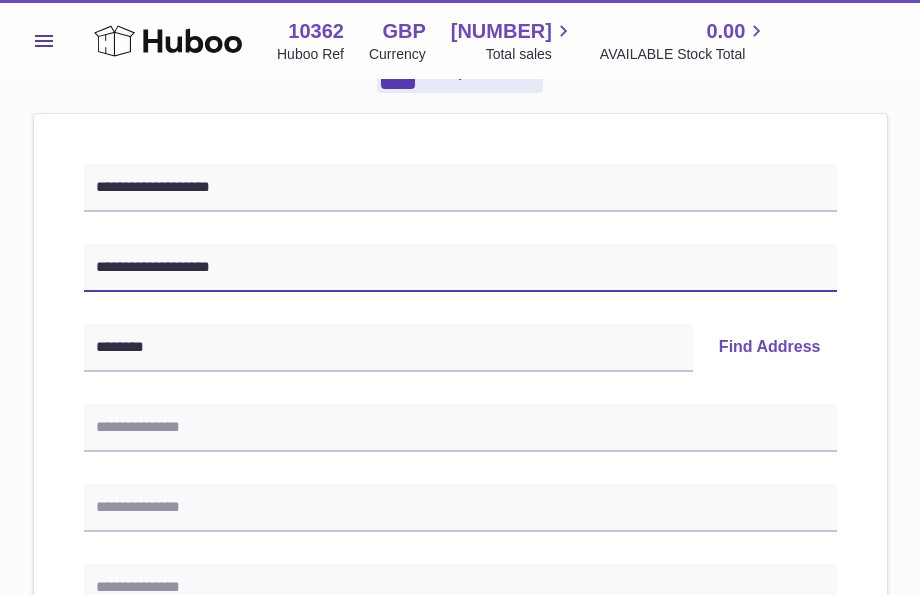 type on "**********" 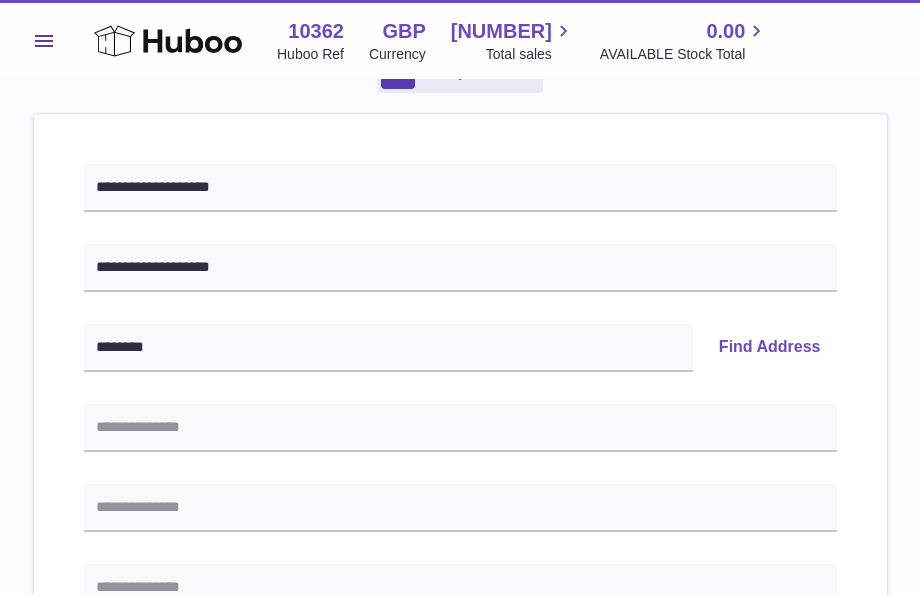 click on "Find Address" at bounding box center [770, 348] 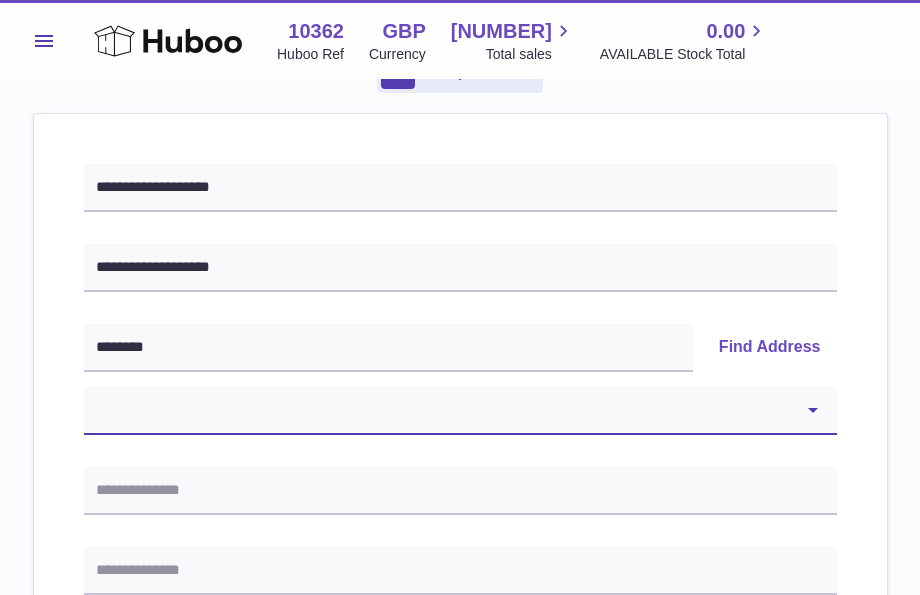 click on "[CREDIT_CARD]" at bounding box center (460, 411) 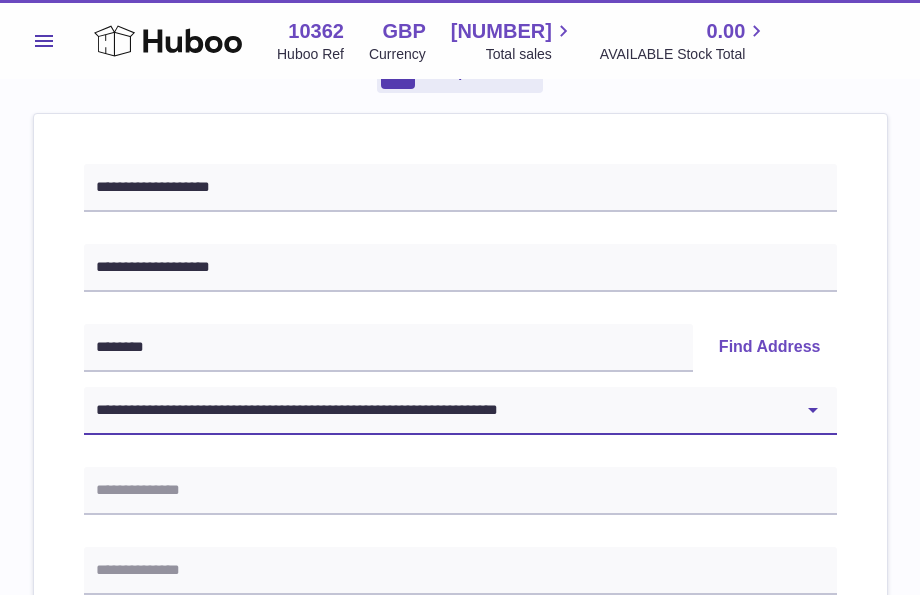 click on "[CREDIT_CARD]" at bounding box center (460, 411) 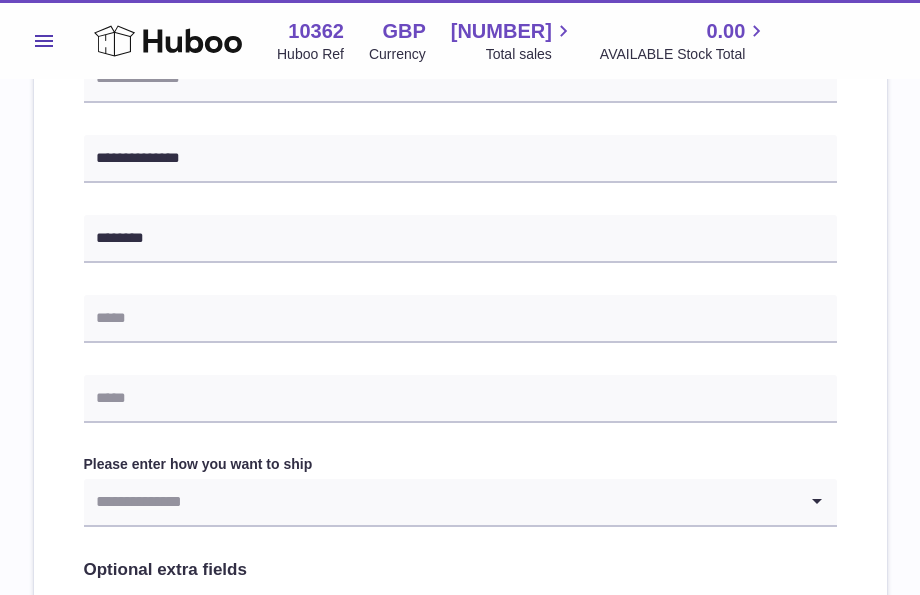 scroll, scrollTop: 800, scrollLeft: 0, axis: vertical 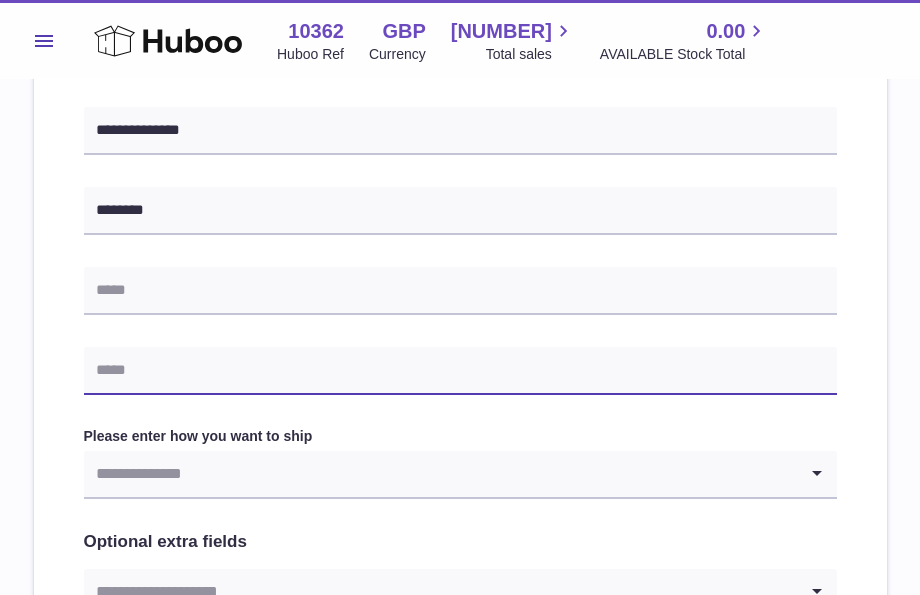 drag, startPoint x: 236, startPoint y: 355, endPoint x: 280, endPoint y: 354, distance: 44.011364 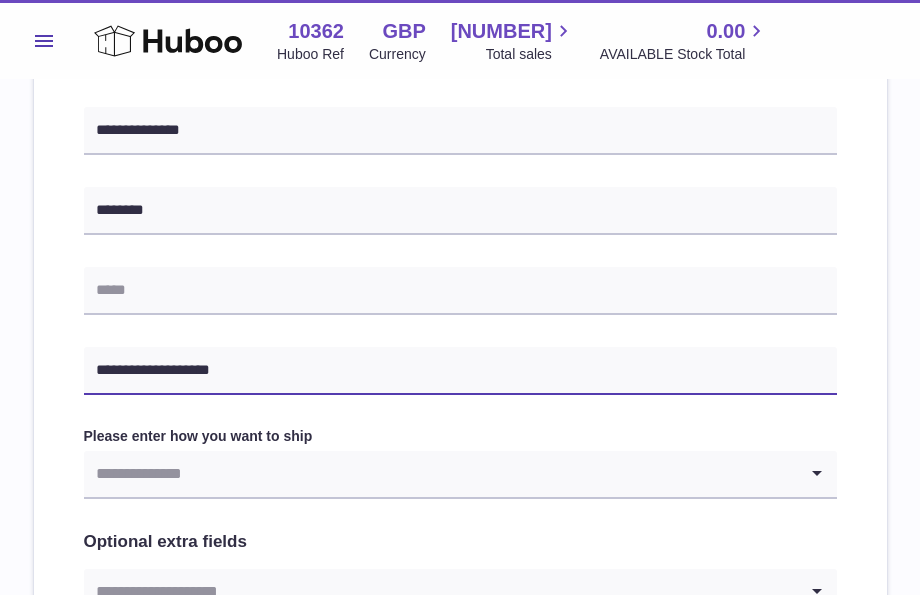 type on "**********" 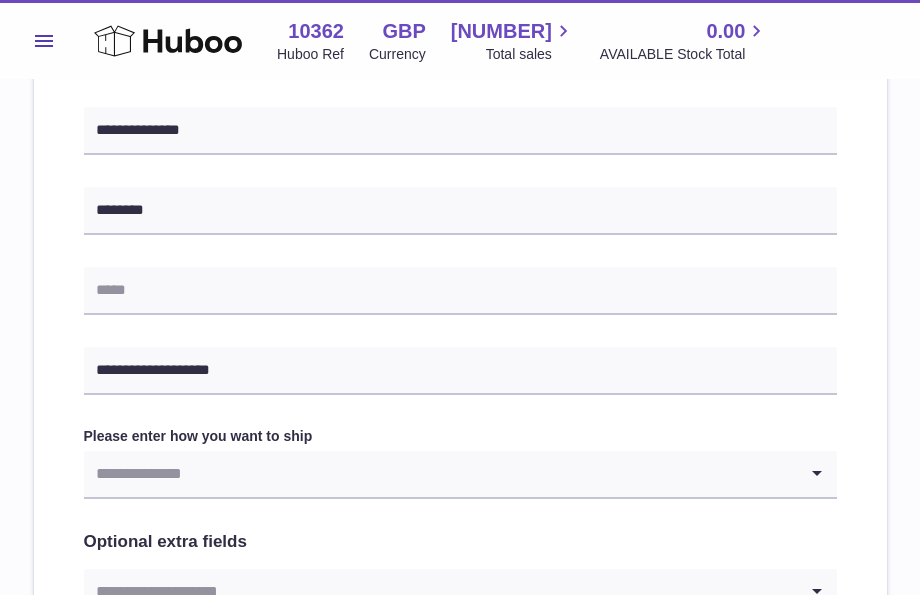 click at bounding box center [440, 474] 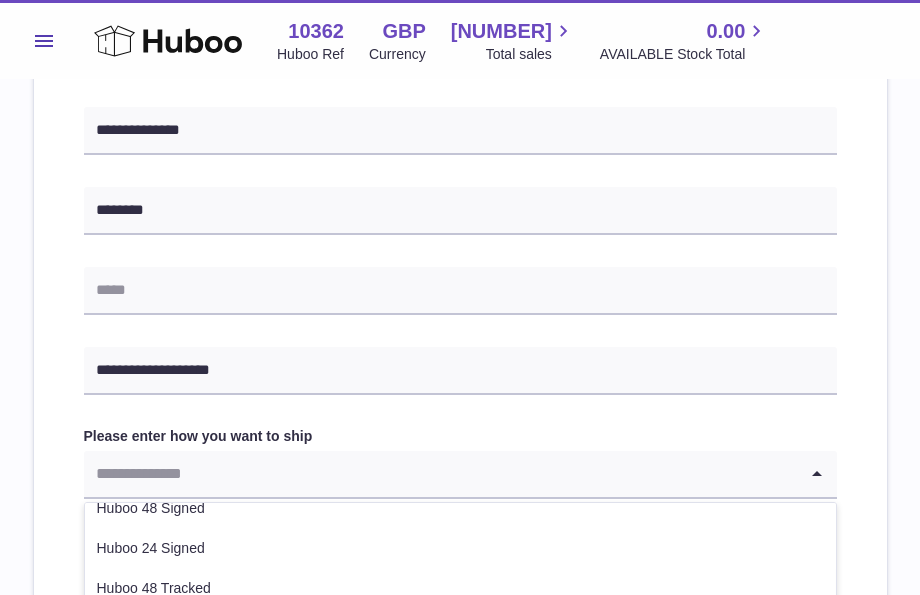 scroll, scrollTop: 125, scrollLeft: 0, axis: vertical 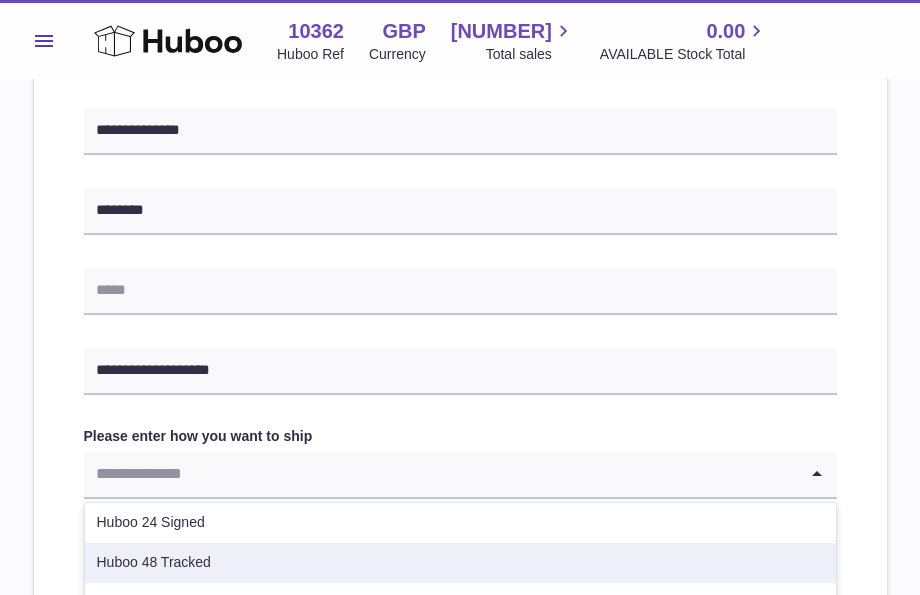 click on "Huboo 48 Tracked" at bounding box center [460, 563] 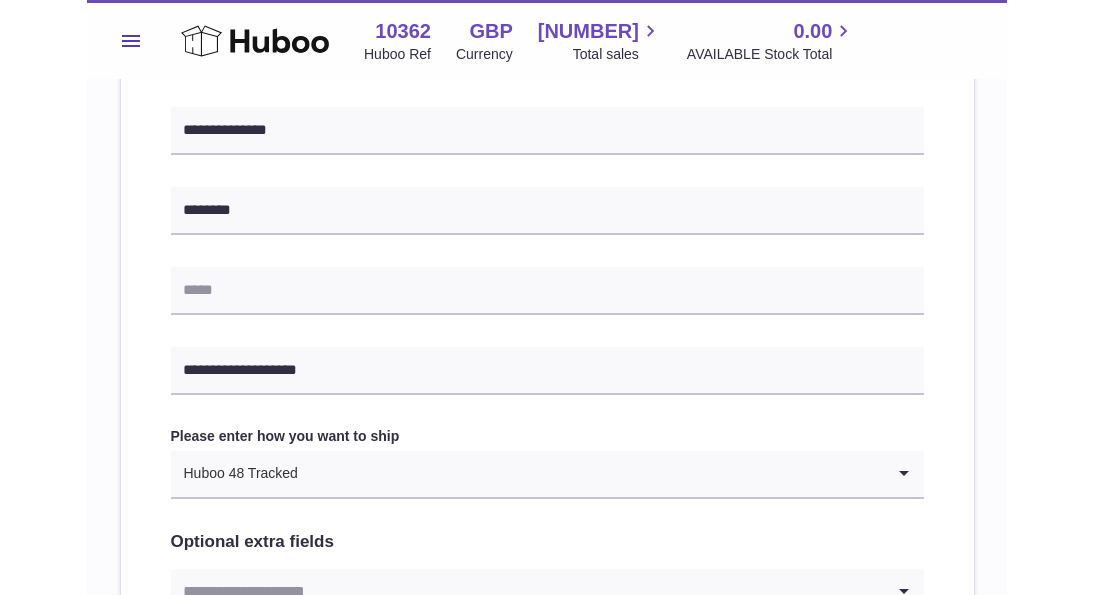 scroll, scrollTop: 1100, scrollLeft: 0, axis: vertical 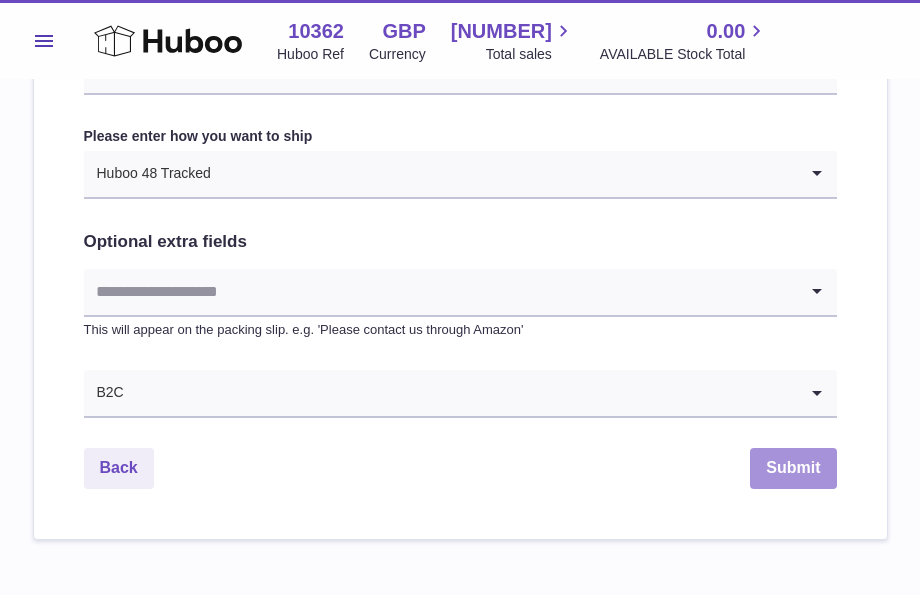 click on "Submit" at bounding box center [793, 468] 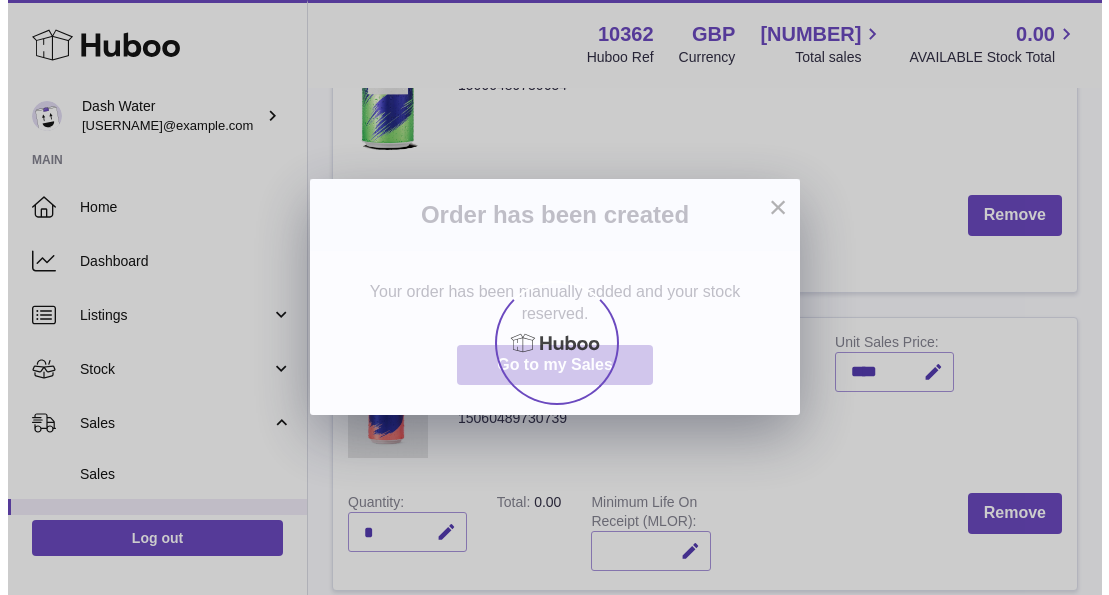 scroll, scrollTop: 0, scrollLeft: 0, axis: both 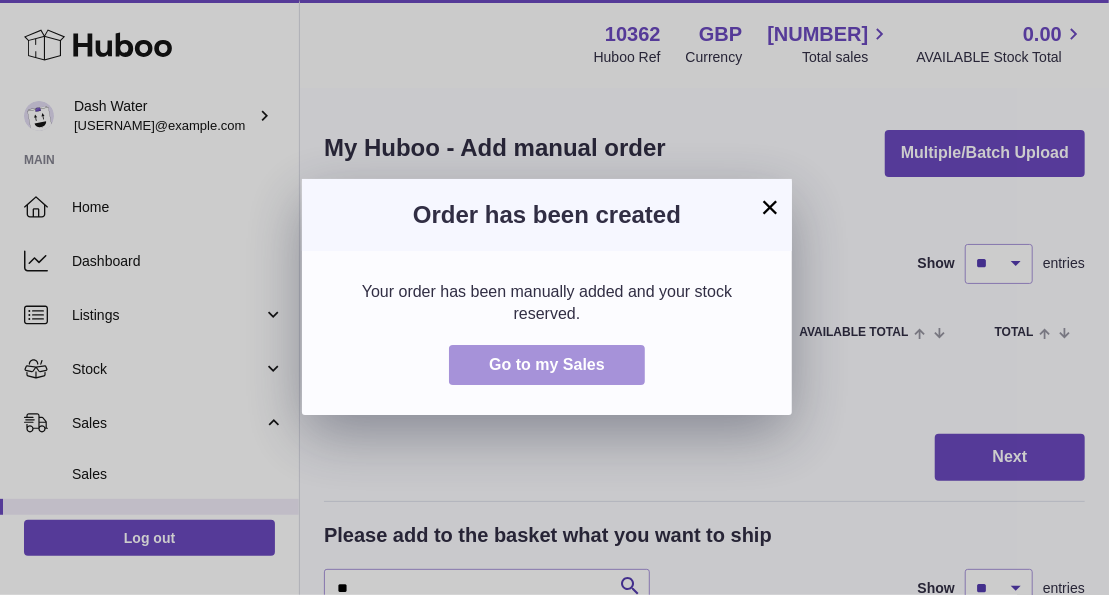 click on "Go to my Sales" at bounding box center [547, 364] 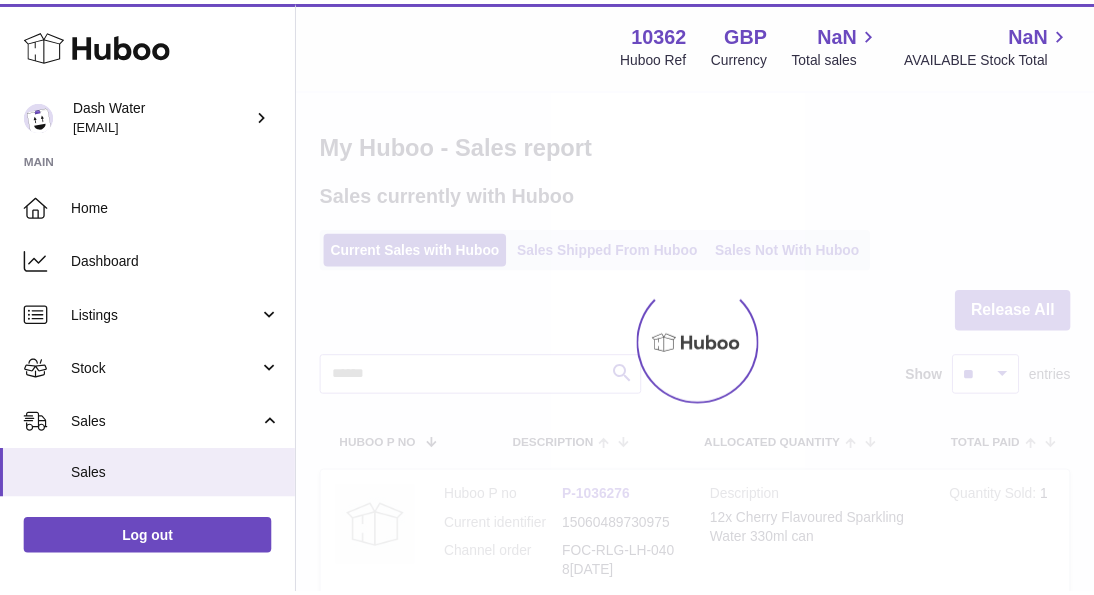 scroll, scrollTop: 0, scrollLeft: 0, axis: both 